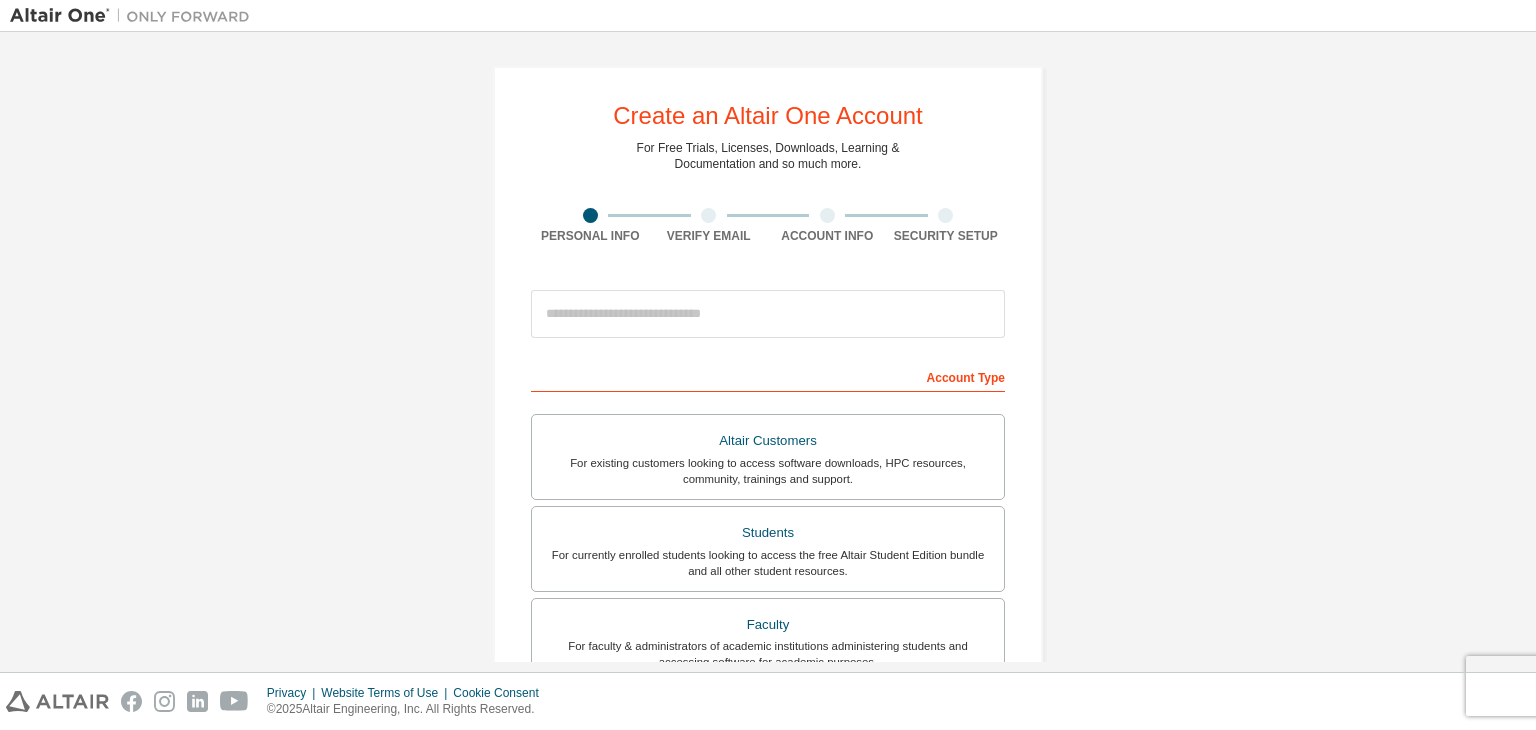 scroll, scrollTop: 0, scrollLeft: 0, axis: both 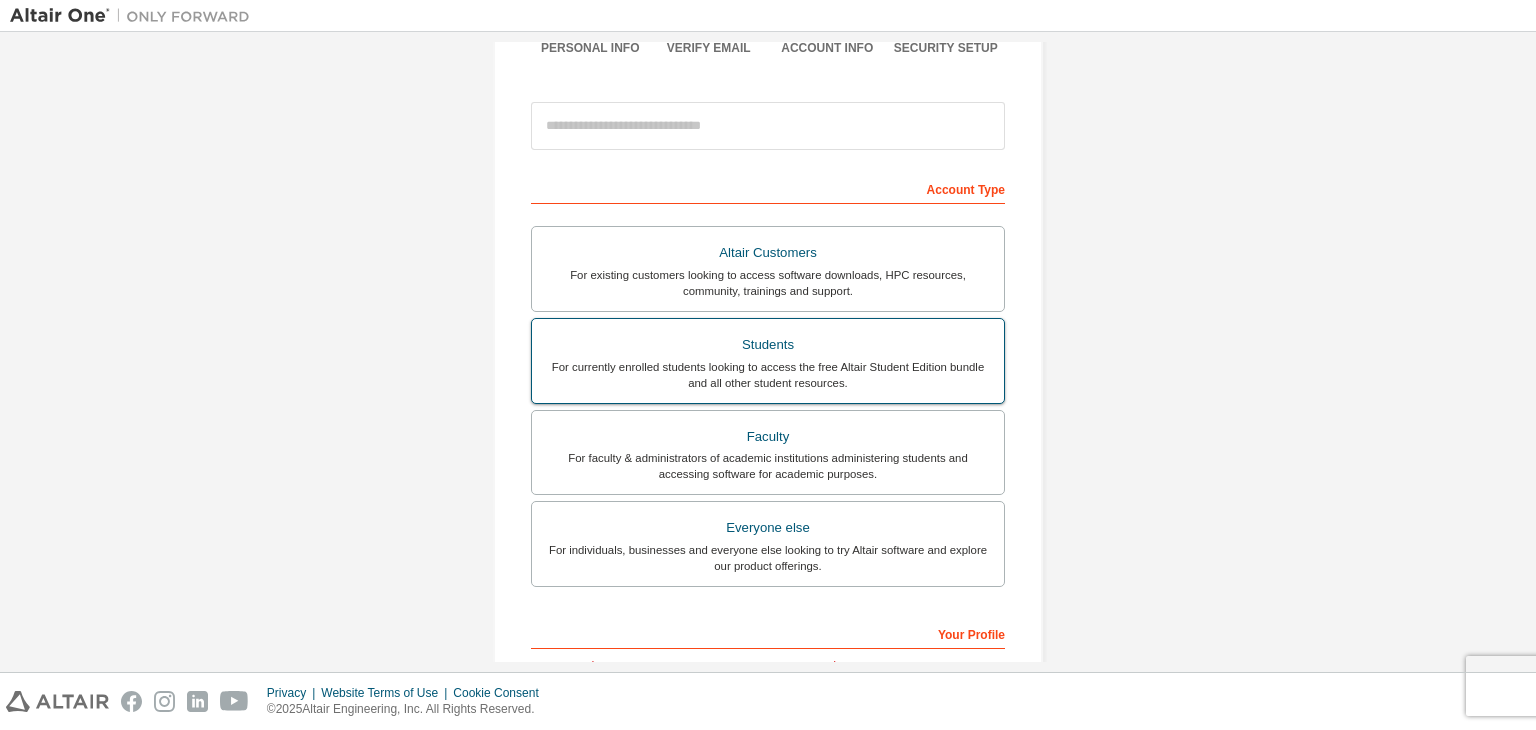 click on "Students" at bounding box center (768, 345) 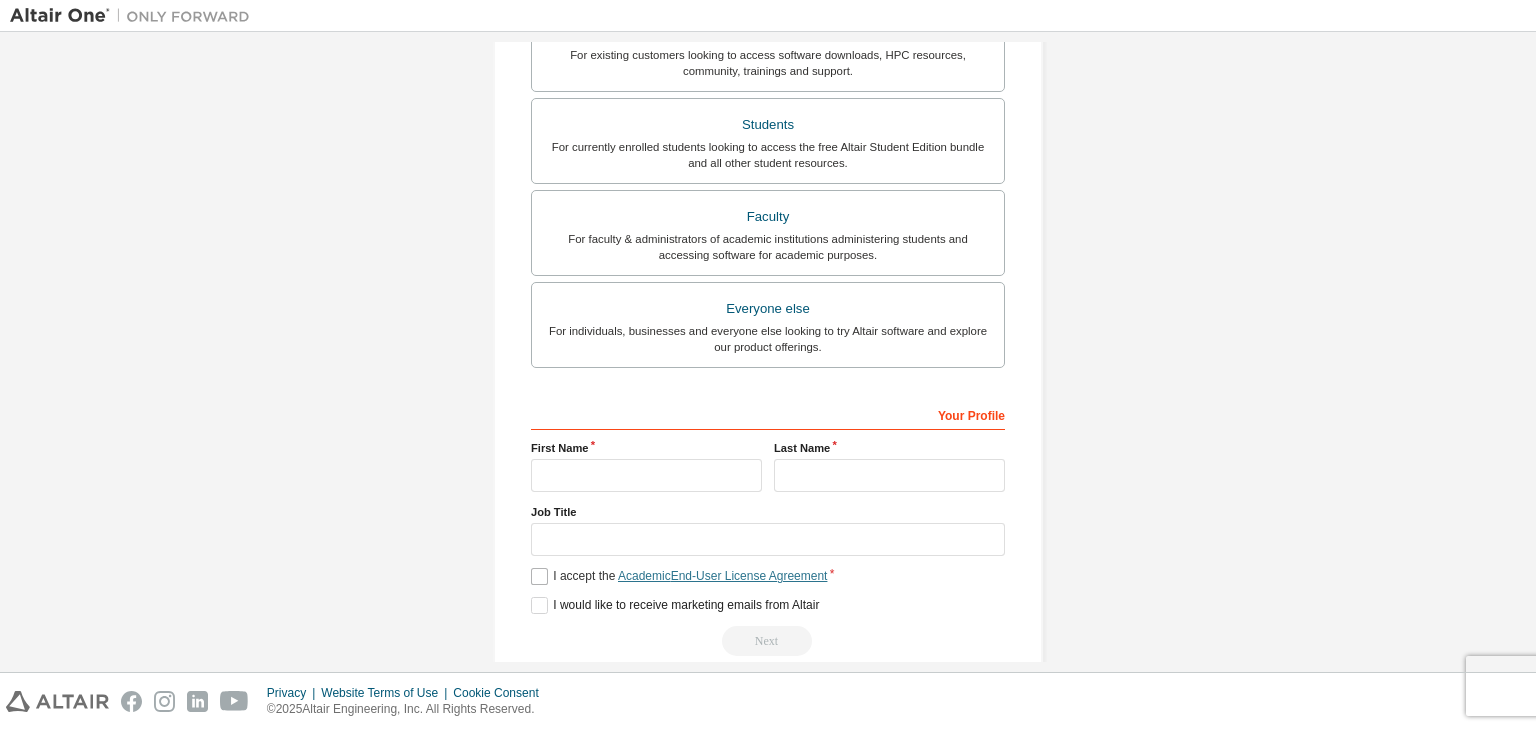 scroll, scrollTop: 0, scrollLeft: 0, axis: both 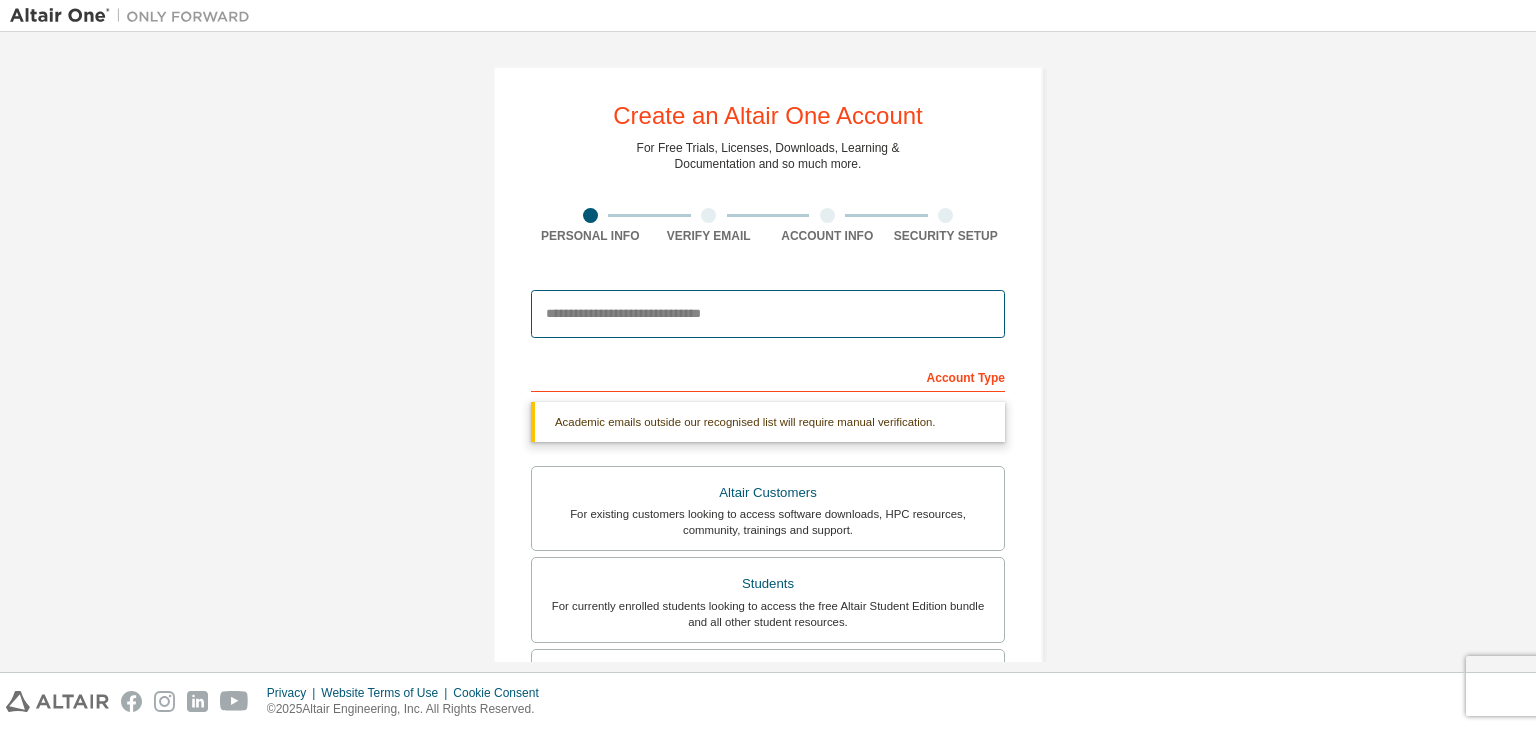 click at bounding box center (768, 314) 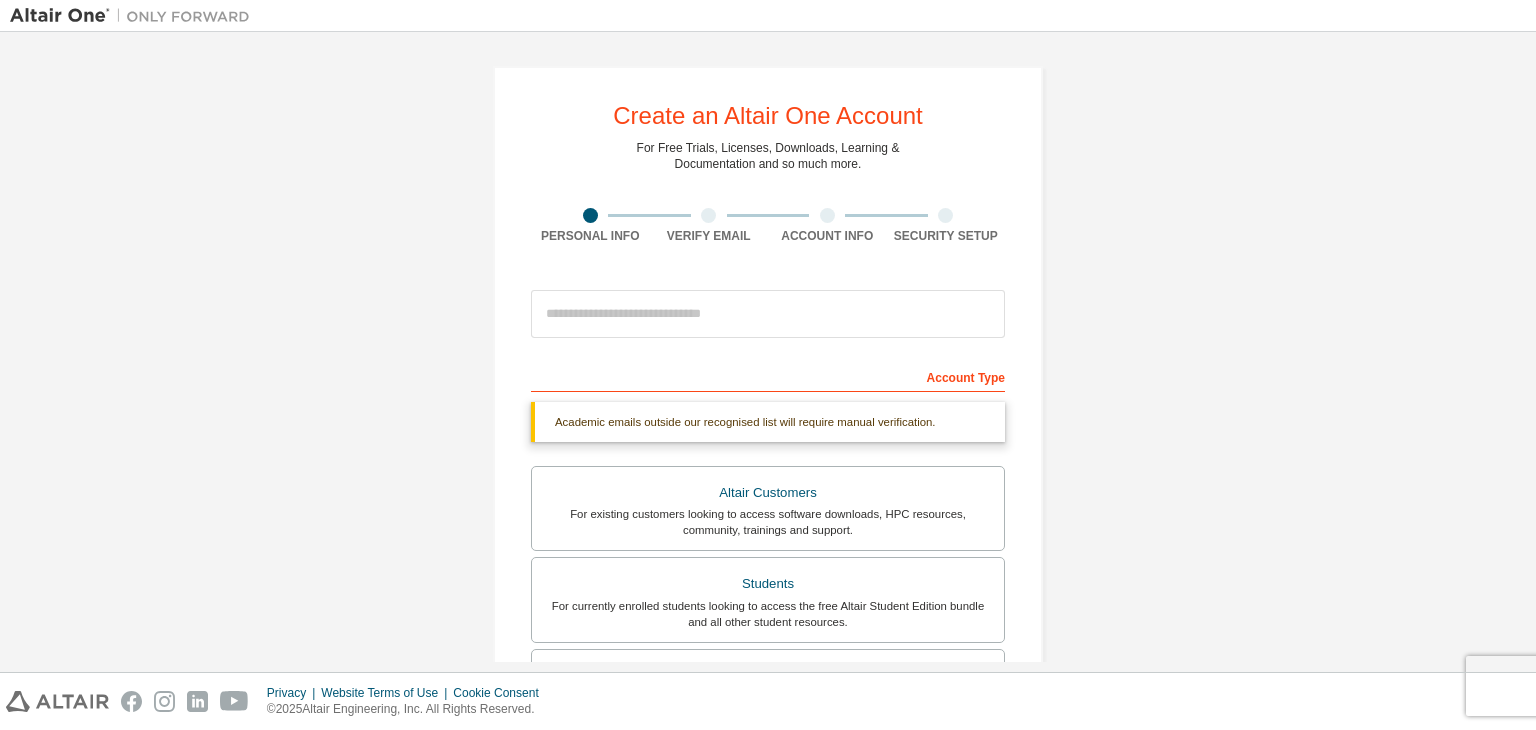 click on "Create an Altair One Account For Free Trials, Licenses, Downloads, Learning &  Documentation and so much more. [PERSONAL INFO] [EMAIL] [ACCOUNT INFO] [SECURITY INFO] This is a federated email. No need to register a new account. You should be able to  login  by using your company's SSO credentials. Email already exists. Please try to  login  instead. Account Type Academic emails outside our recognised list will require manual verification. You must enter a valid email address provided by your academic institution (e.g.,   [EMAIL] ).   What if I cannot get one? Altair Customers For existing customers looking to access software downloads, HPC resources, community, trainings and support. Students For currently enrolled students looking to access the free Altair Student Edition bundle and all other student resources. Faculty For faculty & administrators of academic institutions administering students and accessing software for academic purposes. Everyone else Your Profile [FIRST] [LAST]" at bounding box center [768, 597] 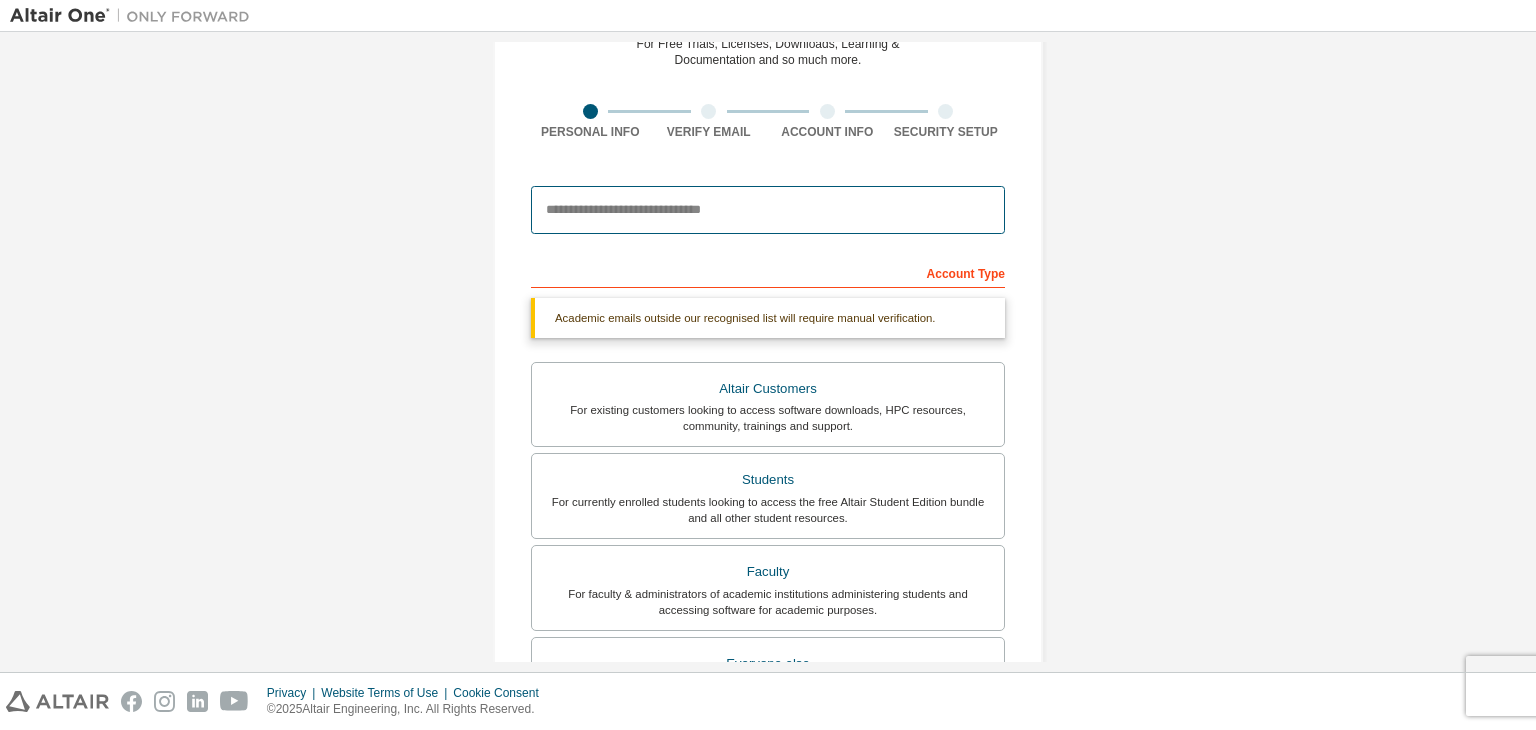 click at bounding box center [768, 210] 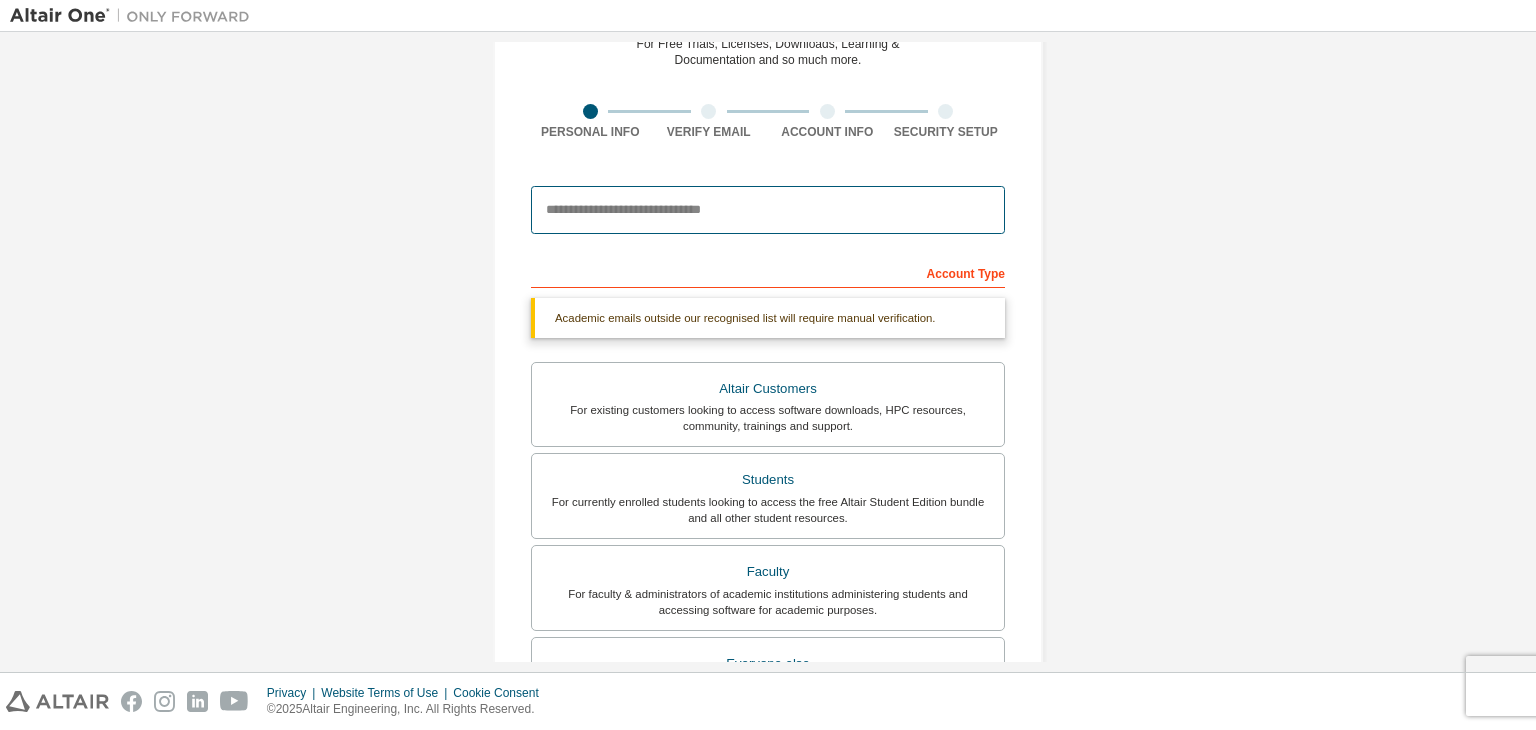 type on "**********" 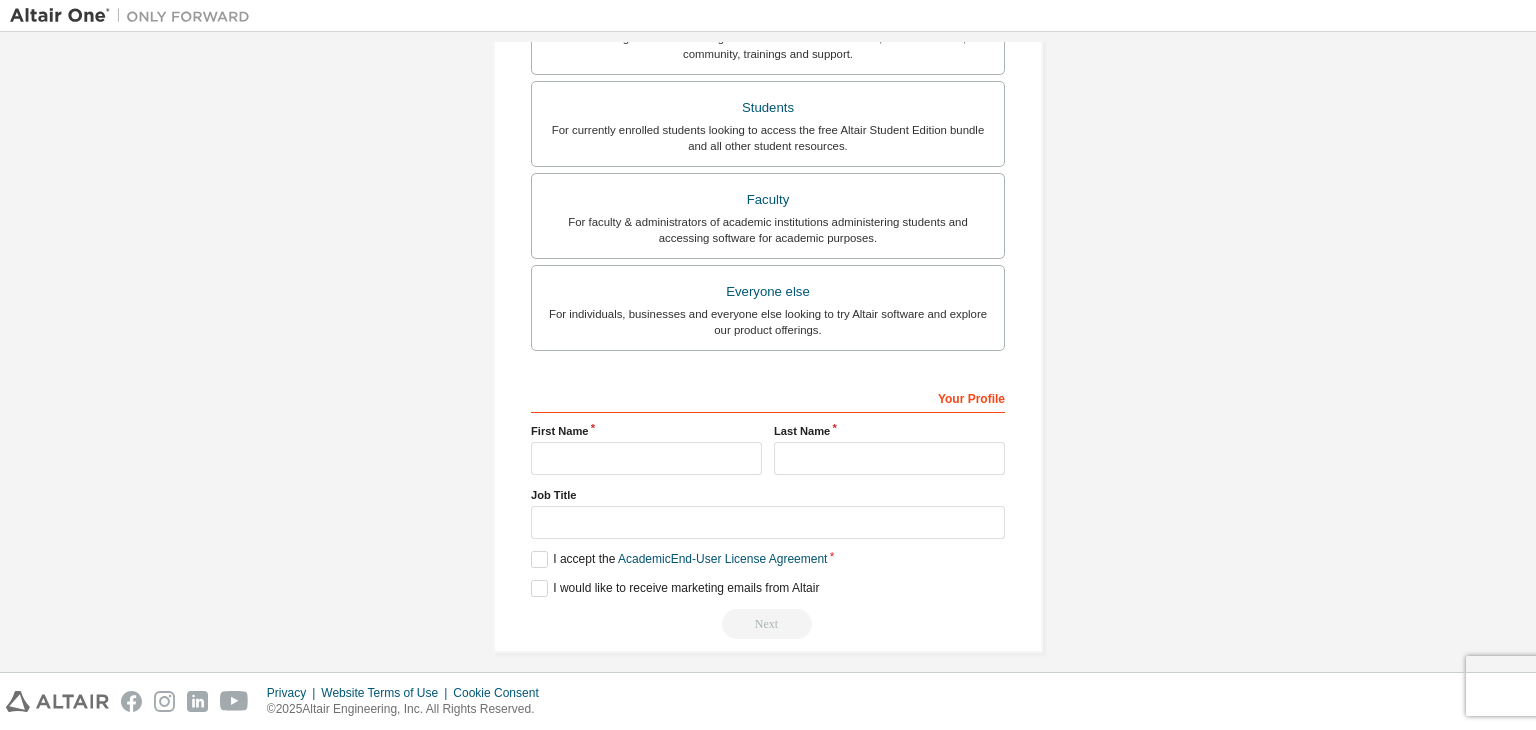 scroll, scrollTop: 487, scrollLeft: 0, axis: vertical 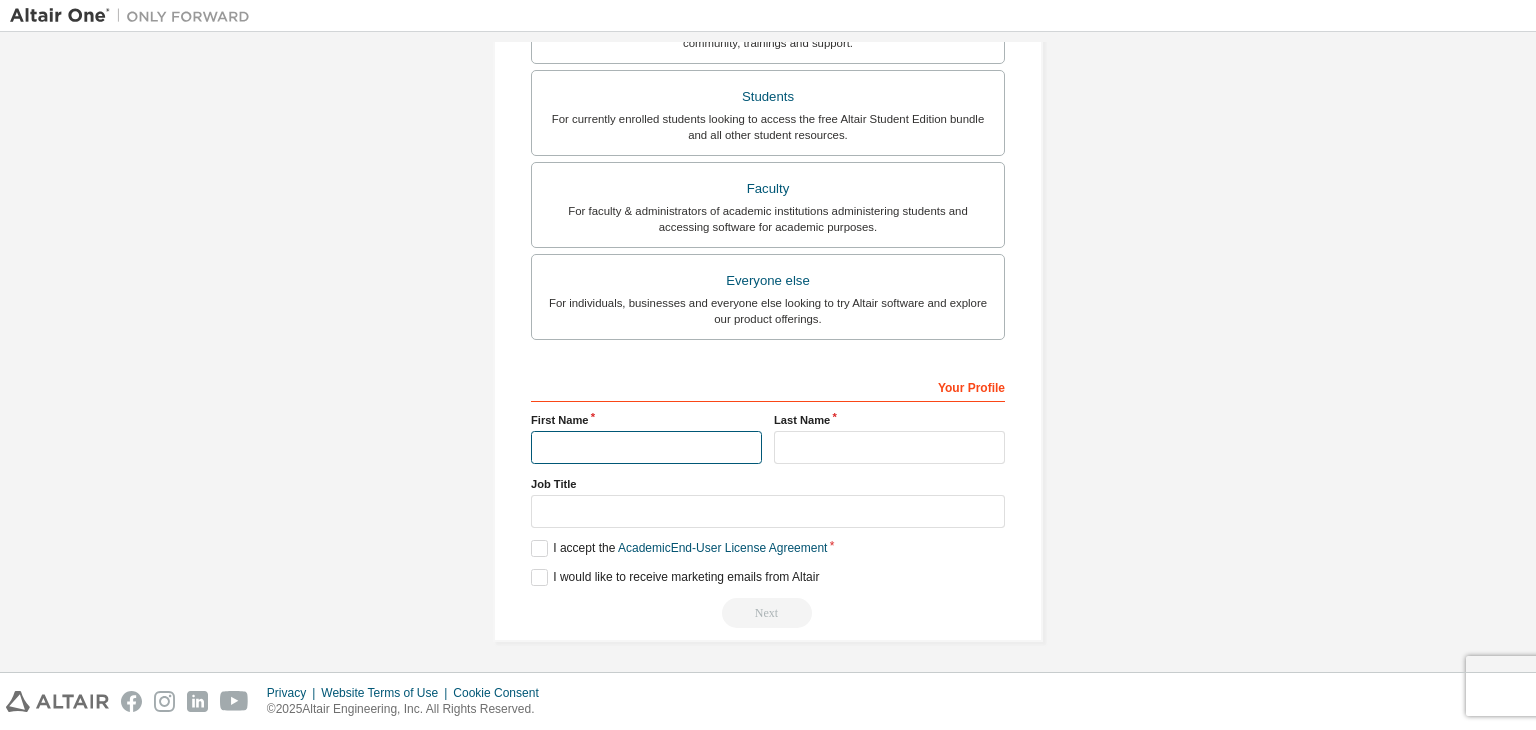 click at bounding box center (646, 447) 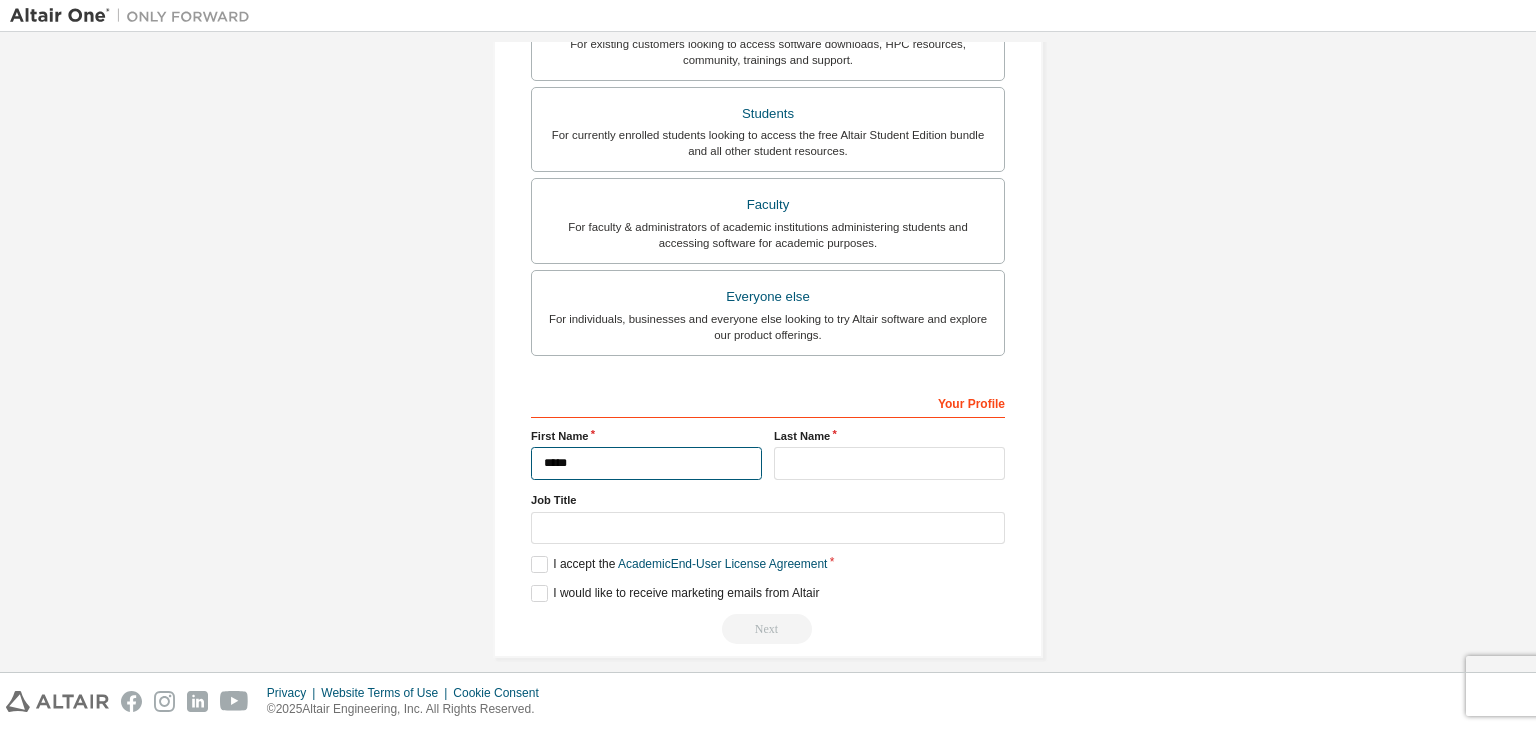 scroll, scrollTop: 504, scrollLeft: 0, axis: vertical 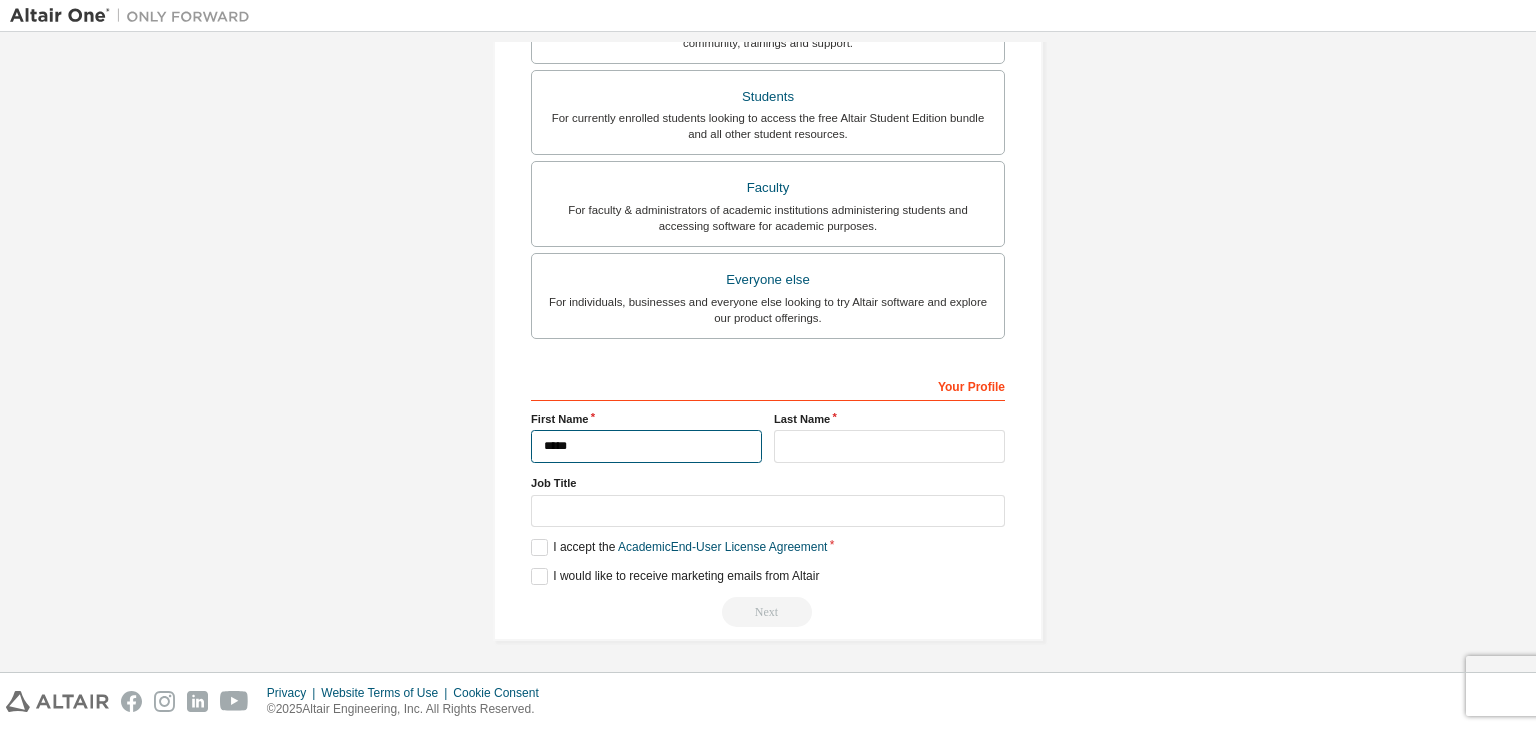 type on "*****" 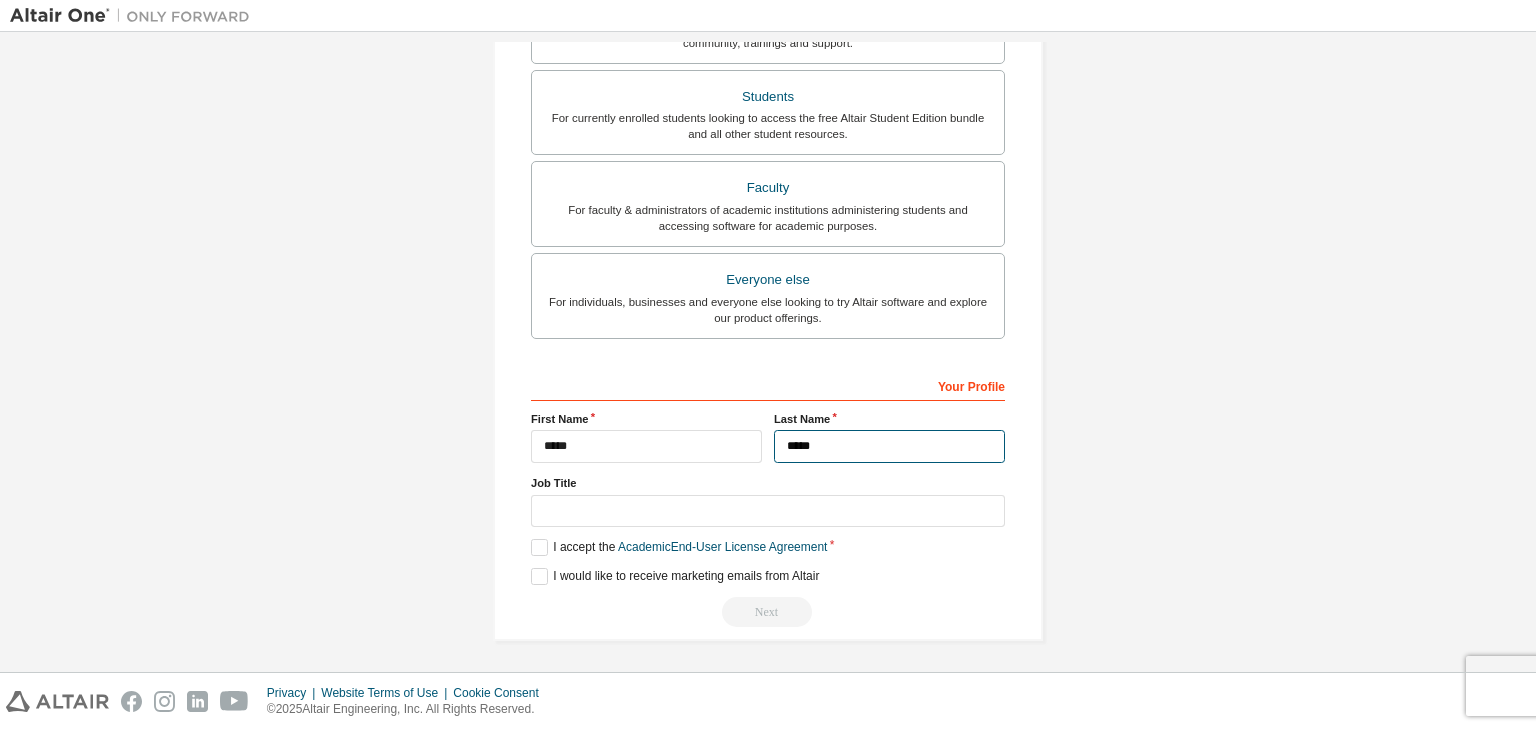 type on "*****" 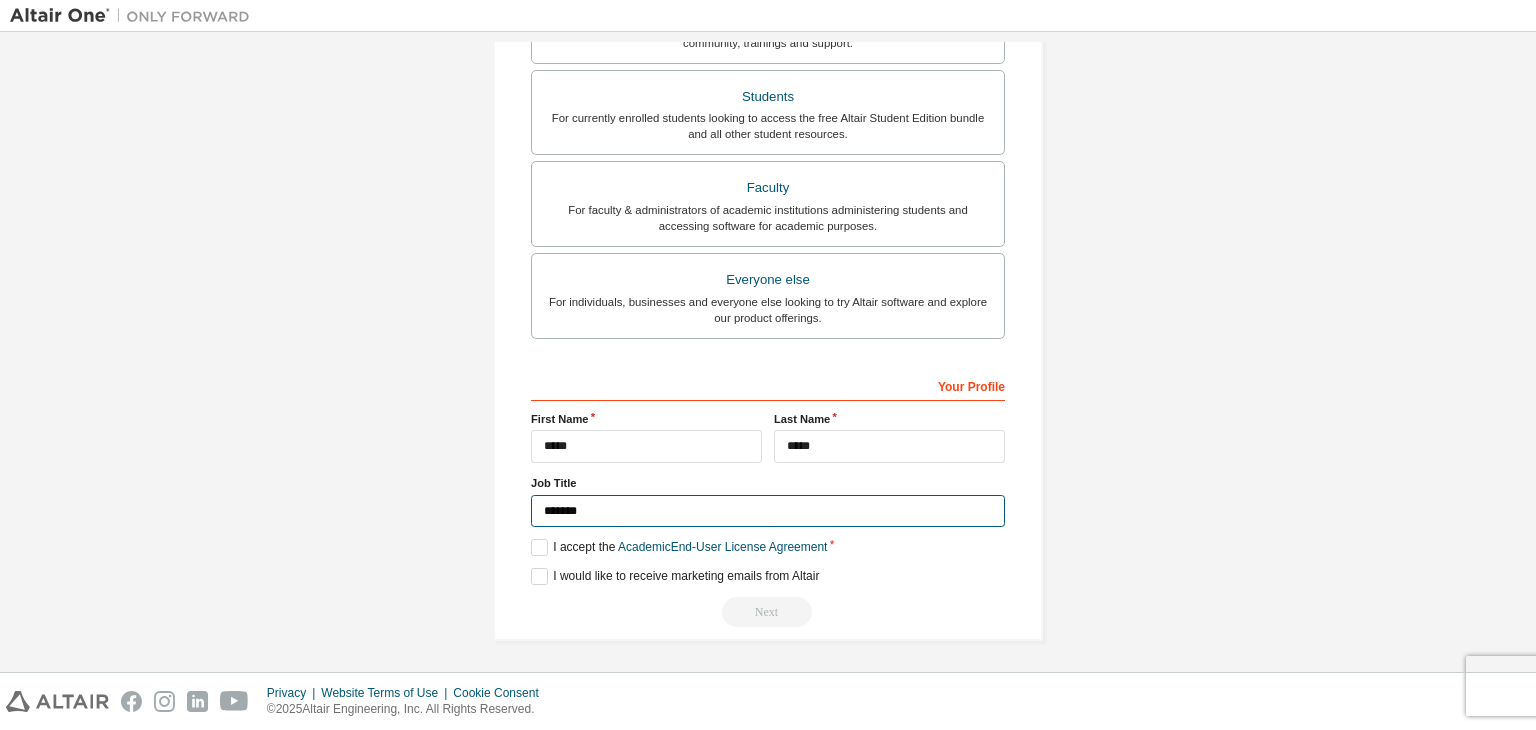 type on "*******" 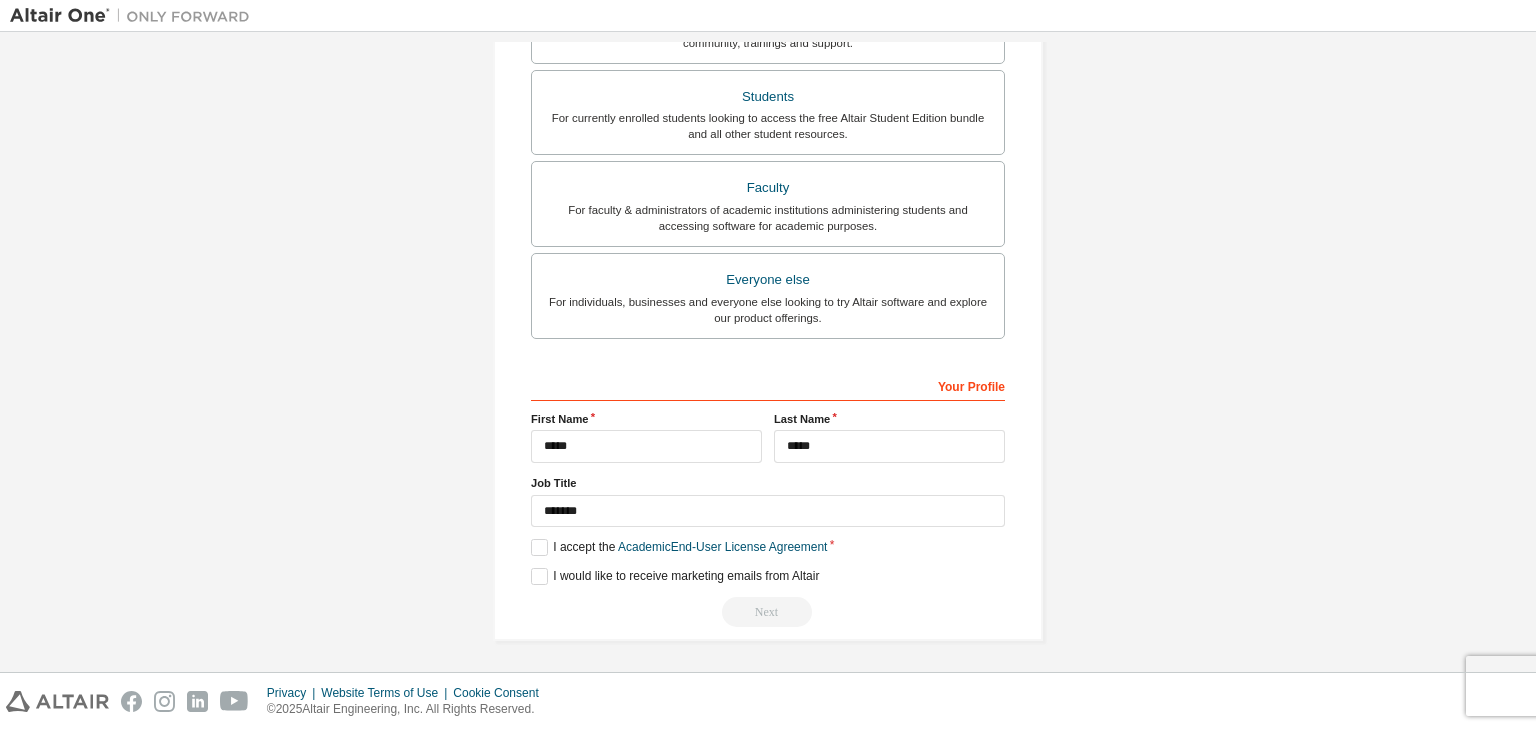 click on "Your Profile [FIRST] [LAST] Job Title ******* Please provide [STATE]/Province to help us route sales and support resources to you more efficiently. I accept the   Academic   End-User License Agreement I would like to receive marketing emails from Altair Next" at bounding box center [768, 498] 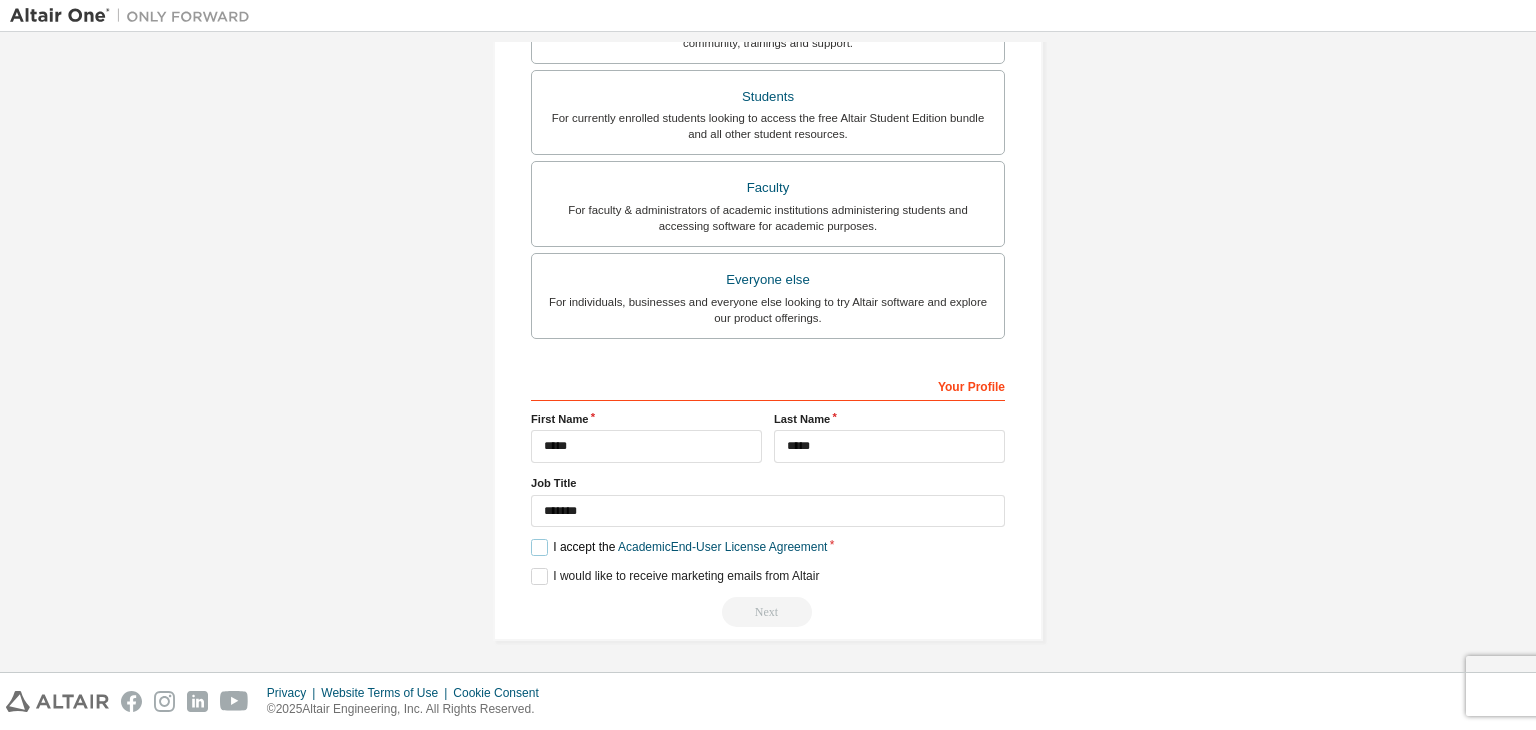 click on "I accept the   Academic   End-User License Agreement" at bounding box center (679, 547) 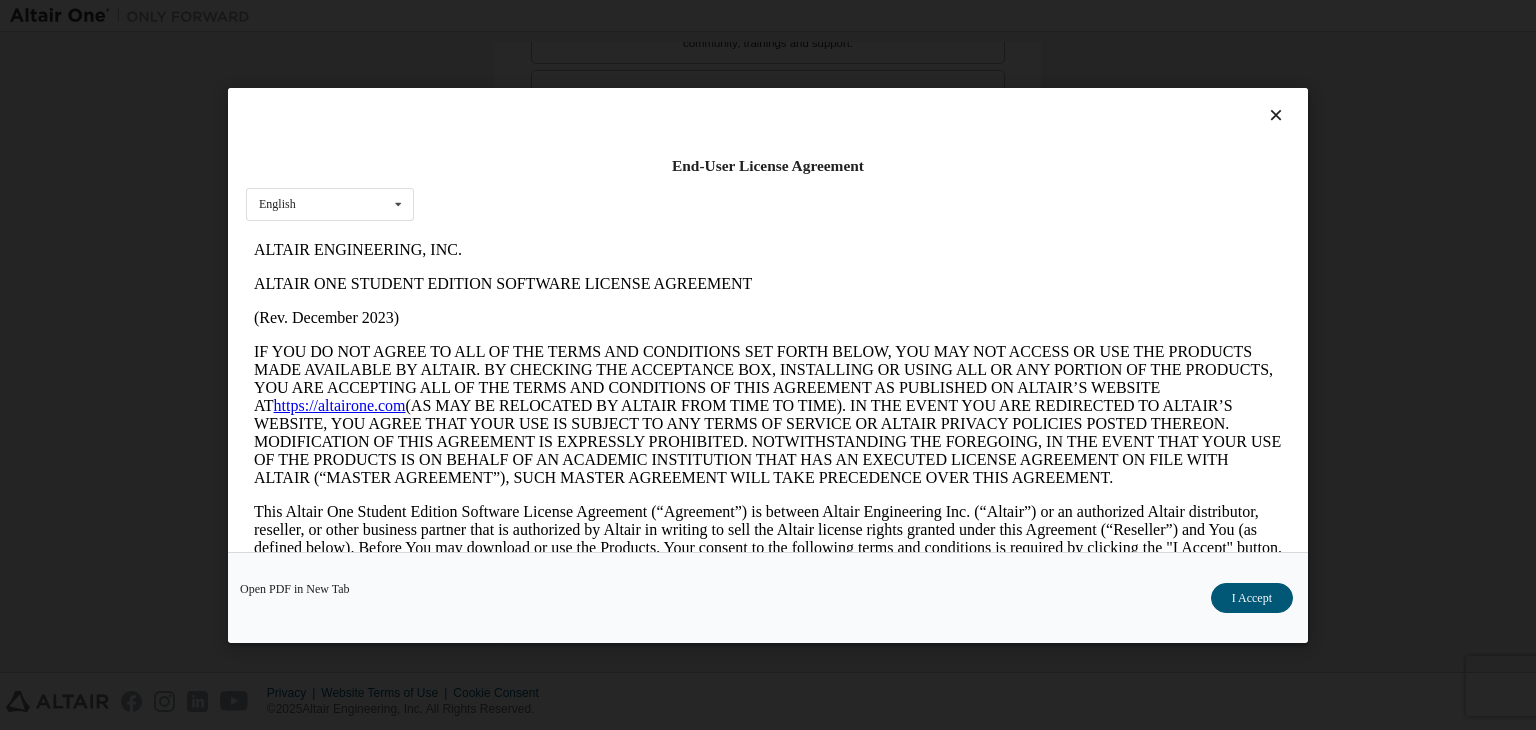scroll, scrollTop: 0, scrollLeft: 0, axis: both 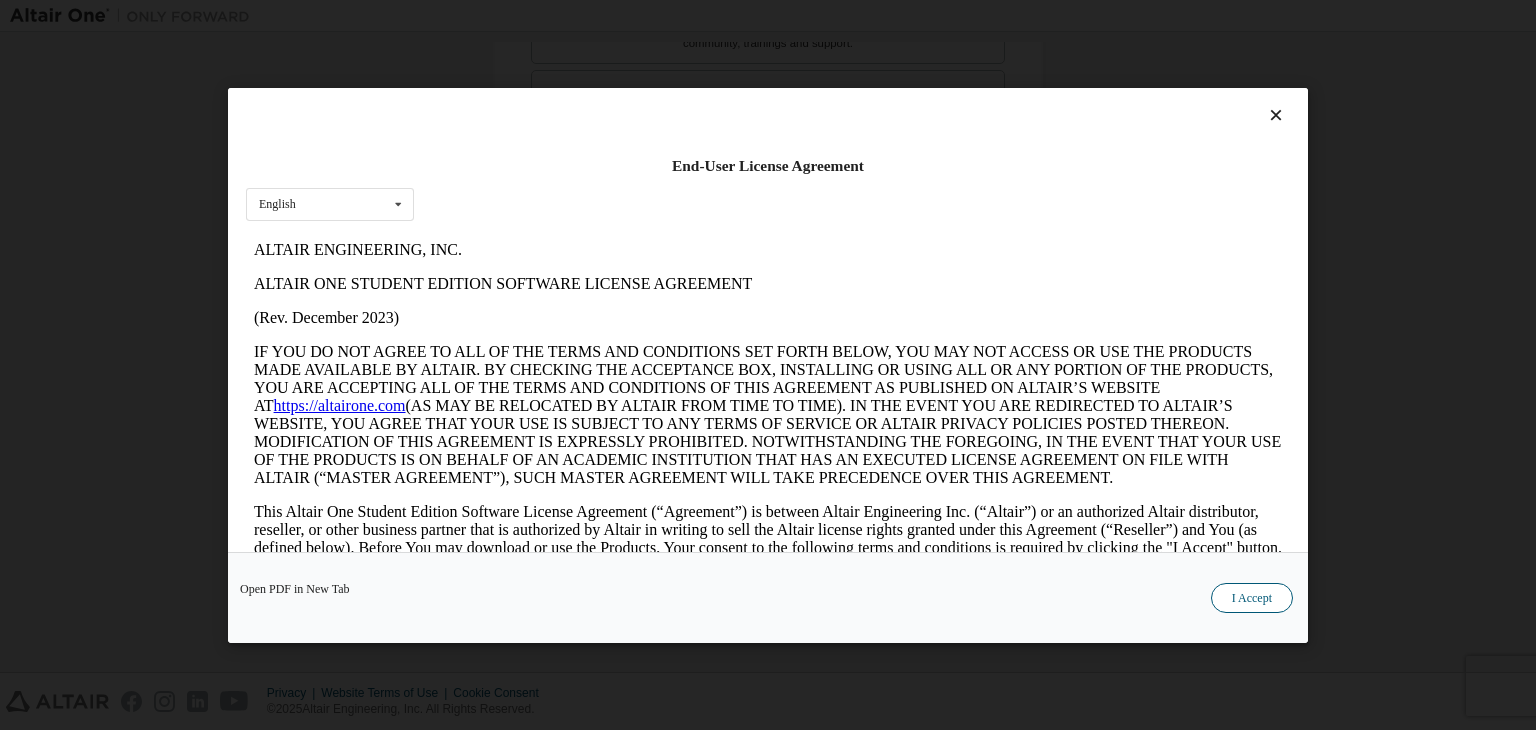 click on "I Accept" at bounding box center [1252, 598] 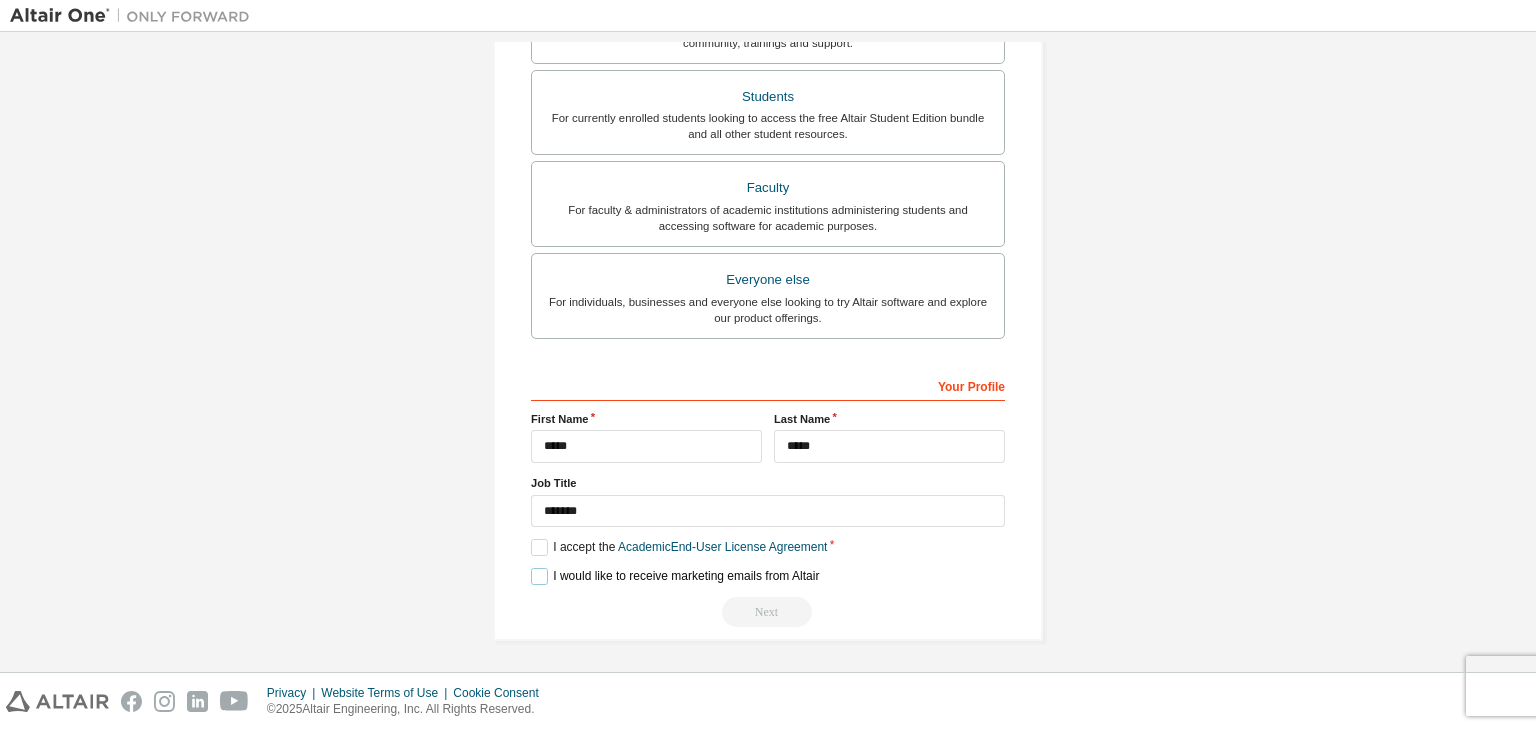 click on "I would like to receive marketing emails from Altair" at bounding box center (675, 576) 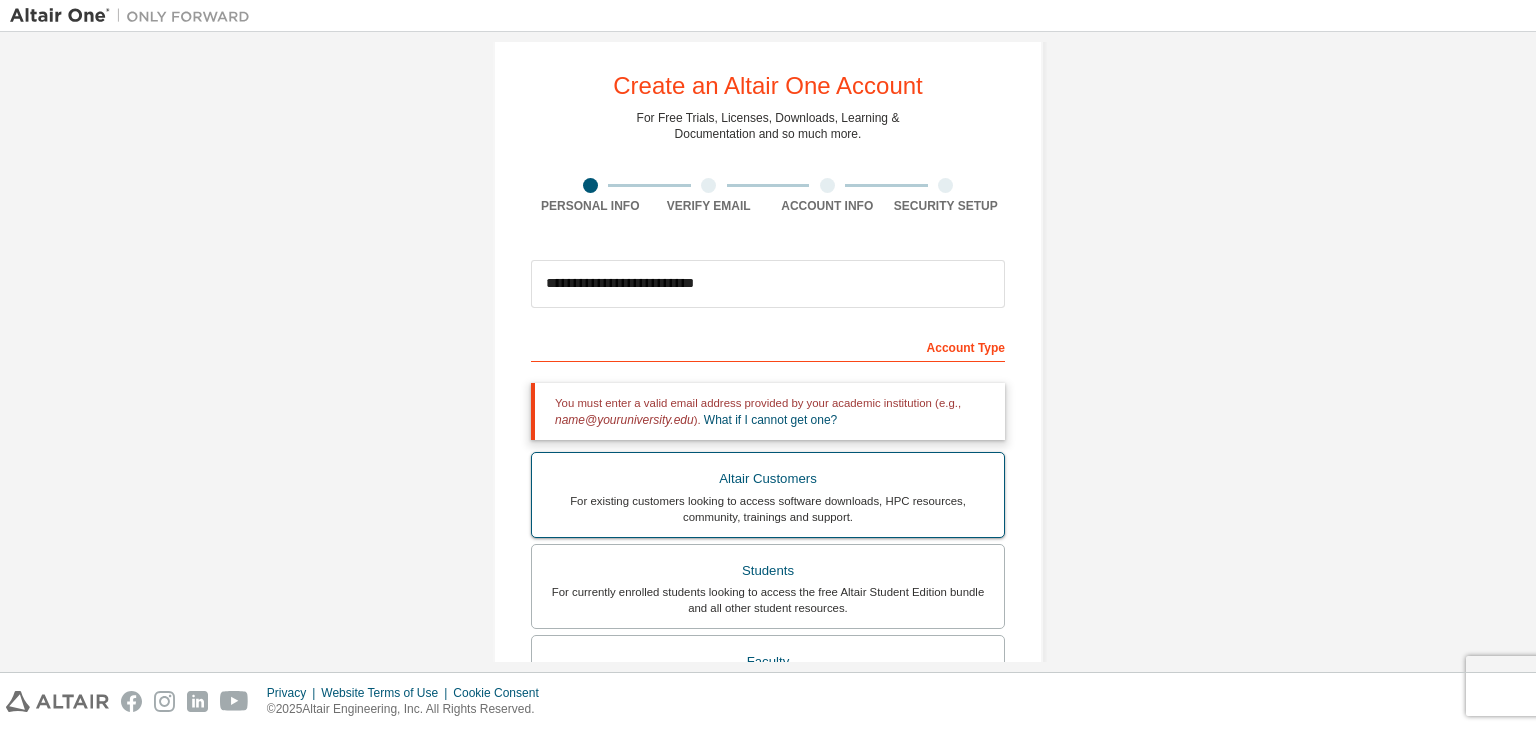 scroll, scrollTop: 20, scrollLeft: 0, axis: vertical 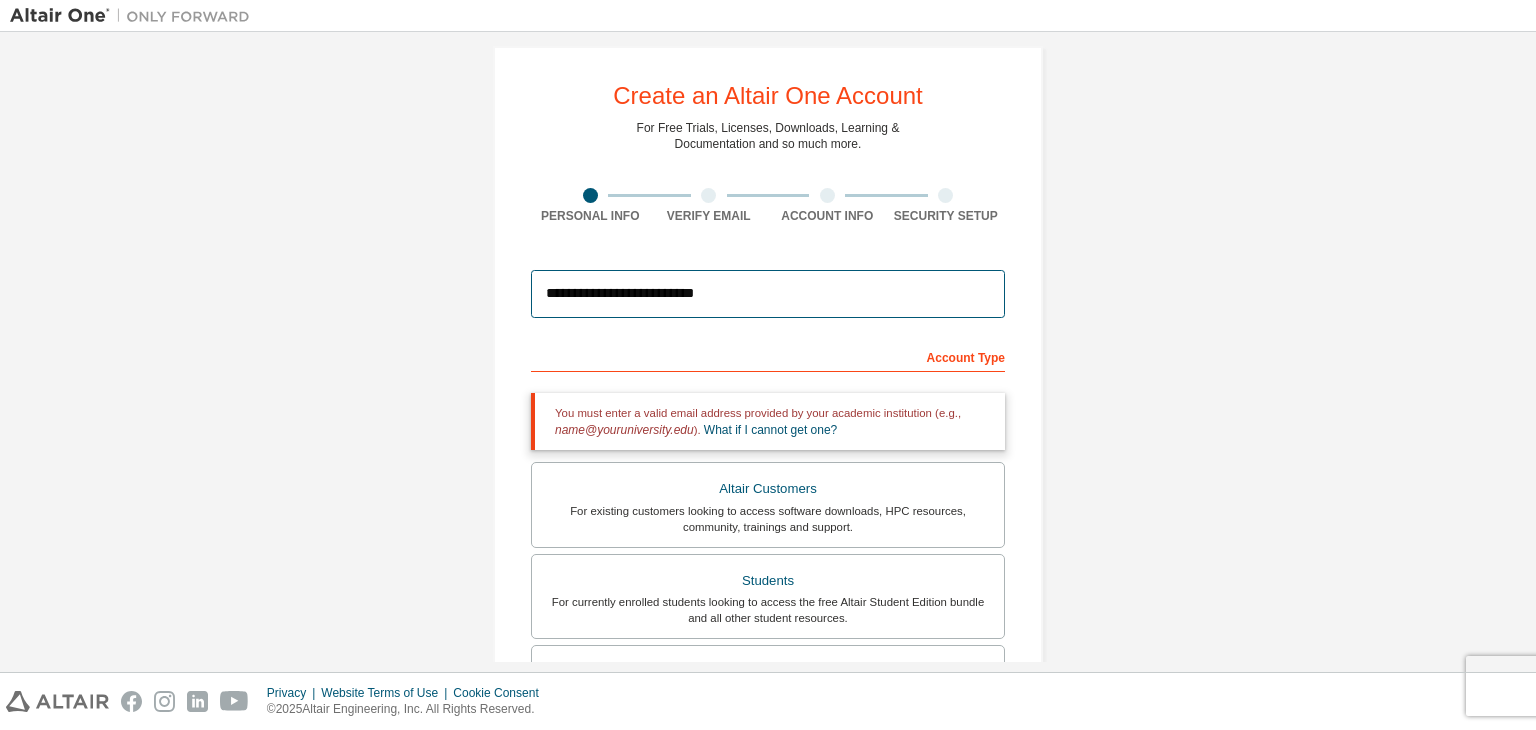 click on "**********" at bounding box center [768, 294] 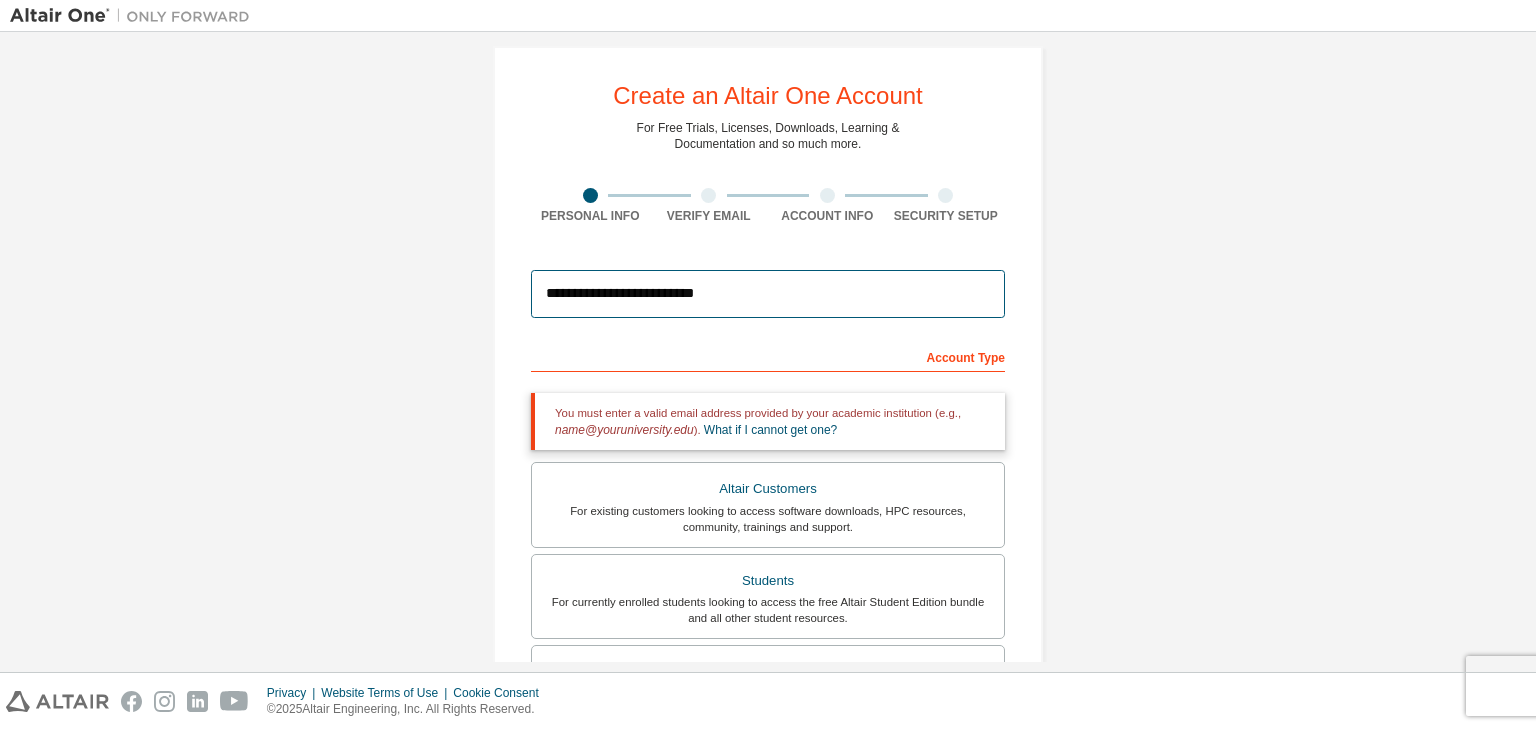 drag, startPoint x: 738, startPoint y: 284, endPoint x: 527, endPoint y: 281, distance: 211.02133 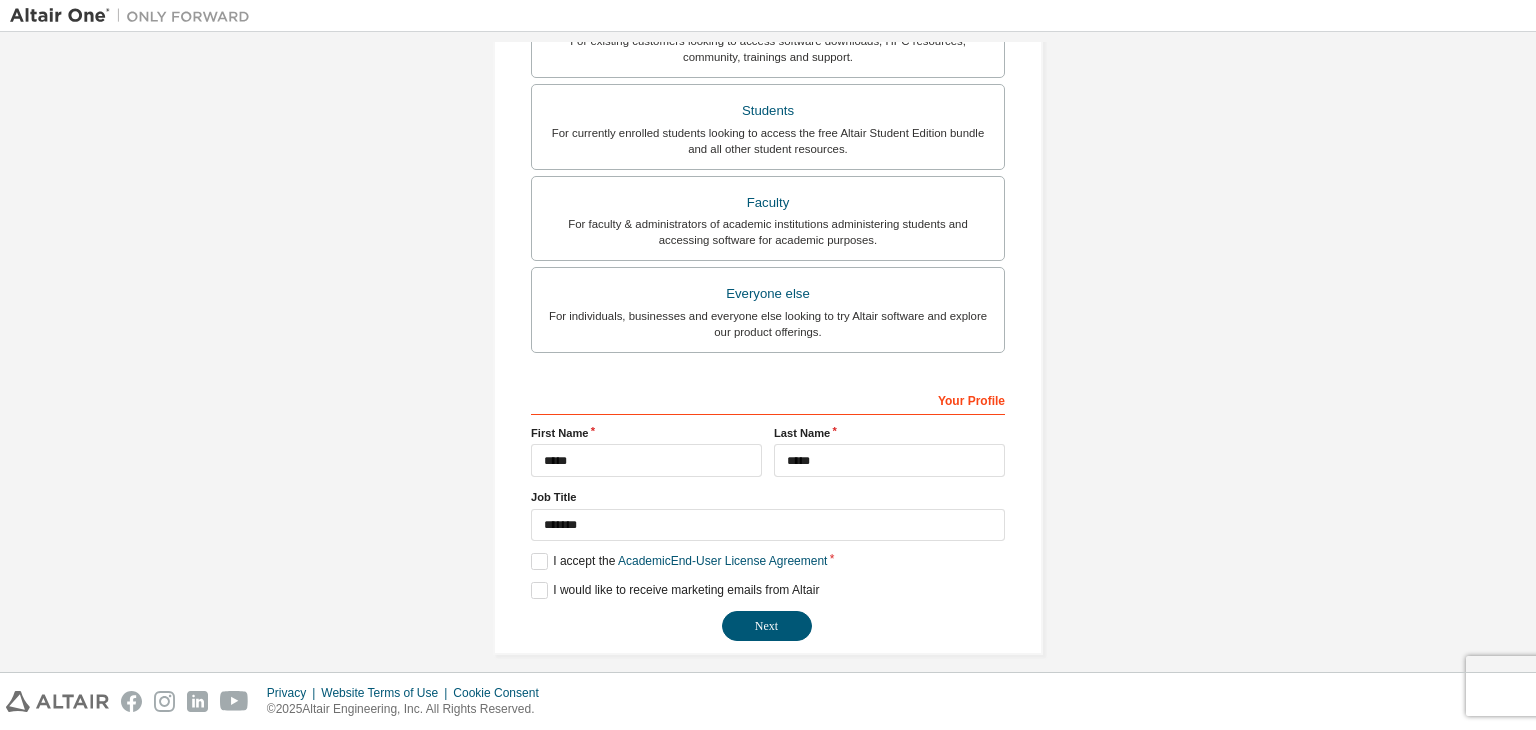 scroll, scrollTop: 423, scrollLeft: 0, axis: vertical 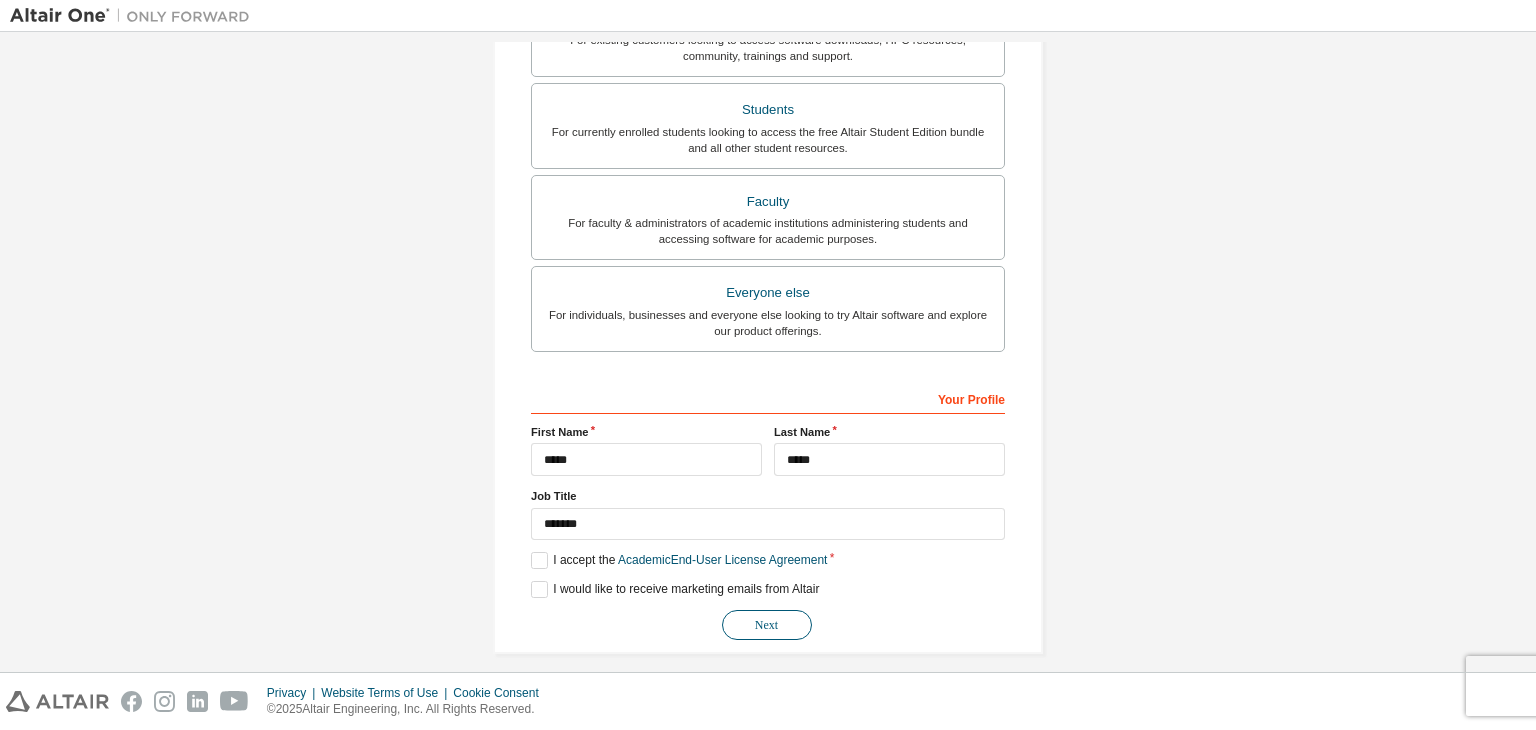 type on "**********" 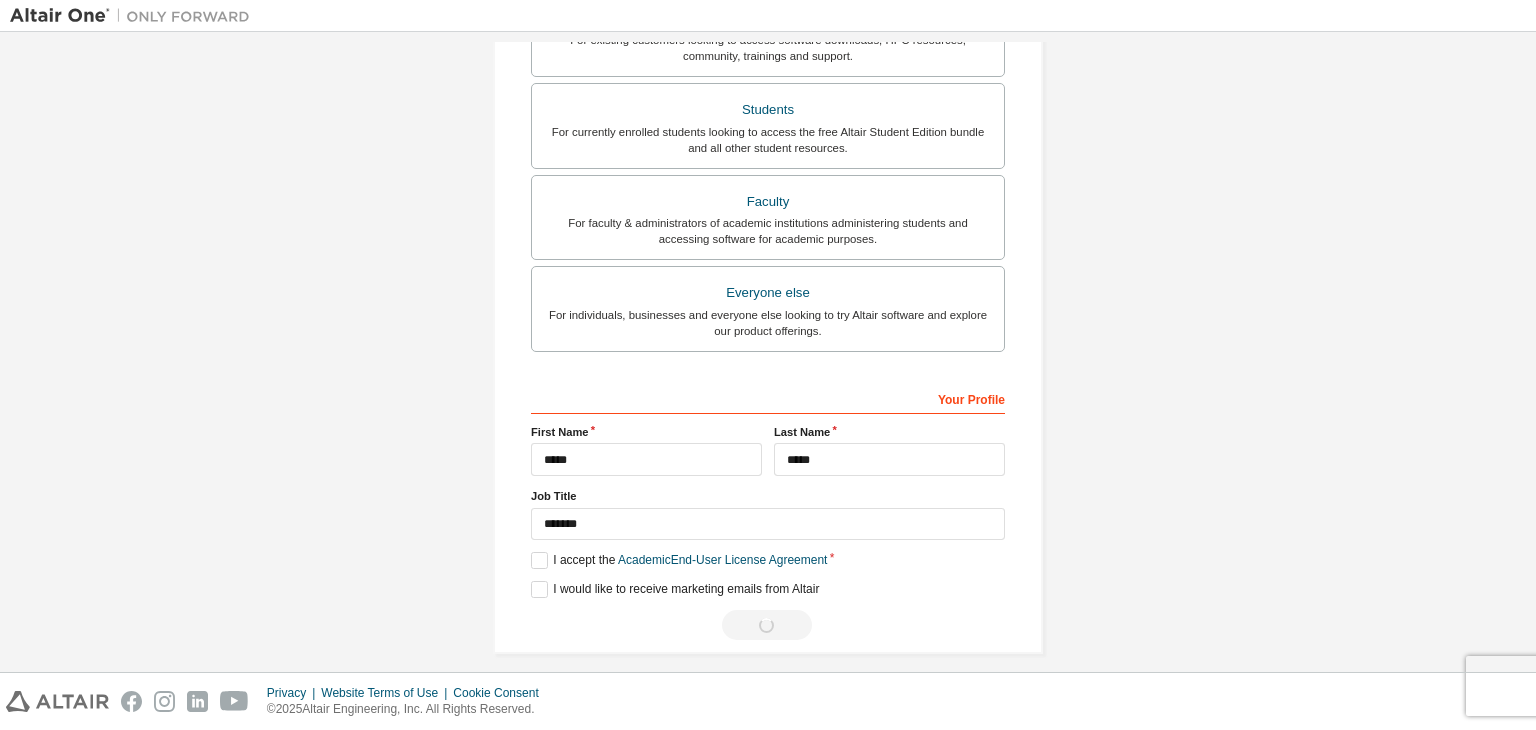 scroll, scrollTop: 0, scrollLeft: 0, axis: both 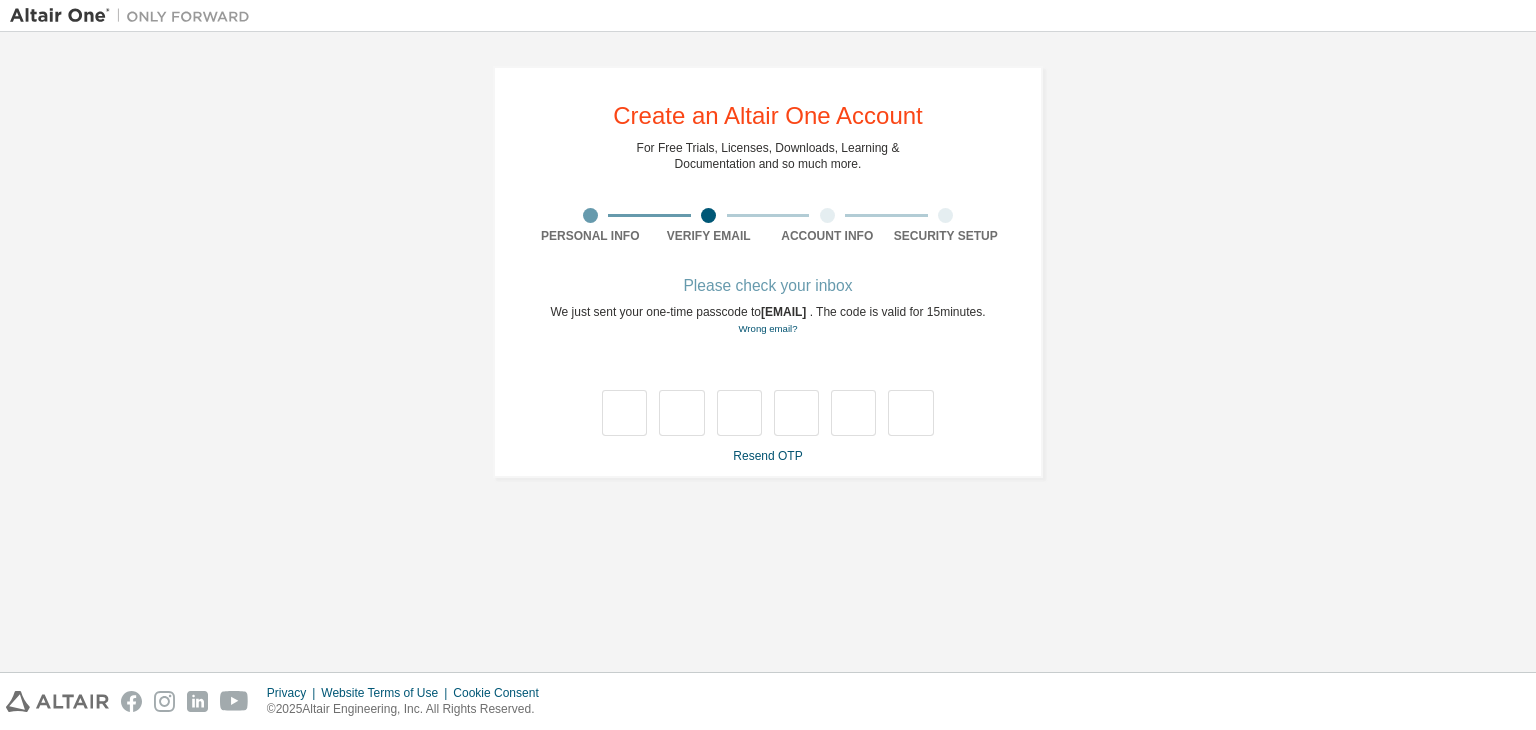 type on "*" 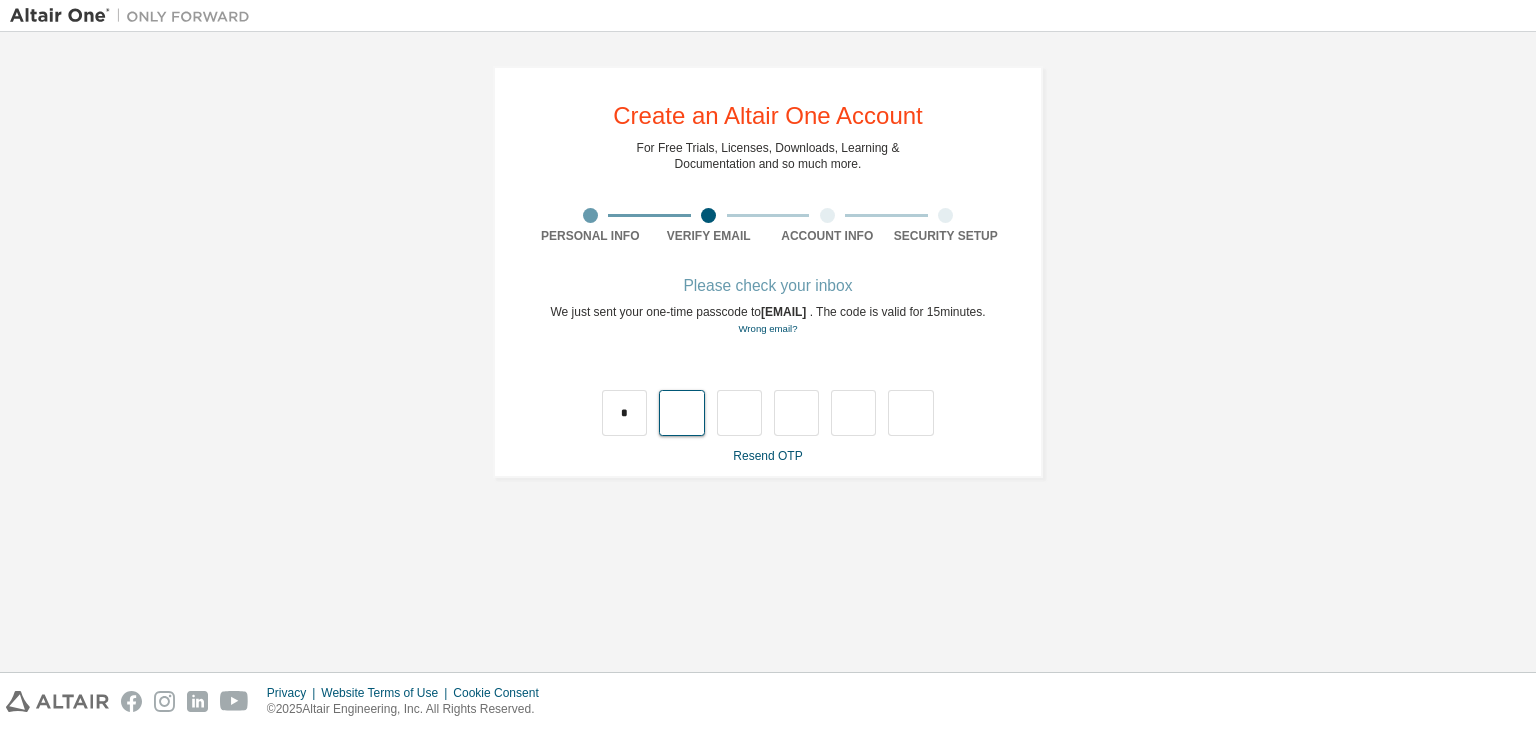 type on "*" 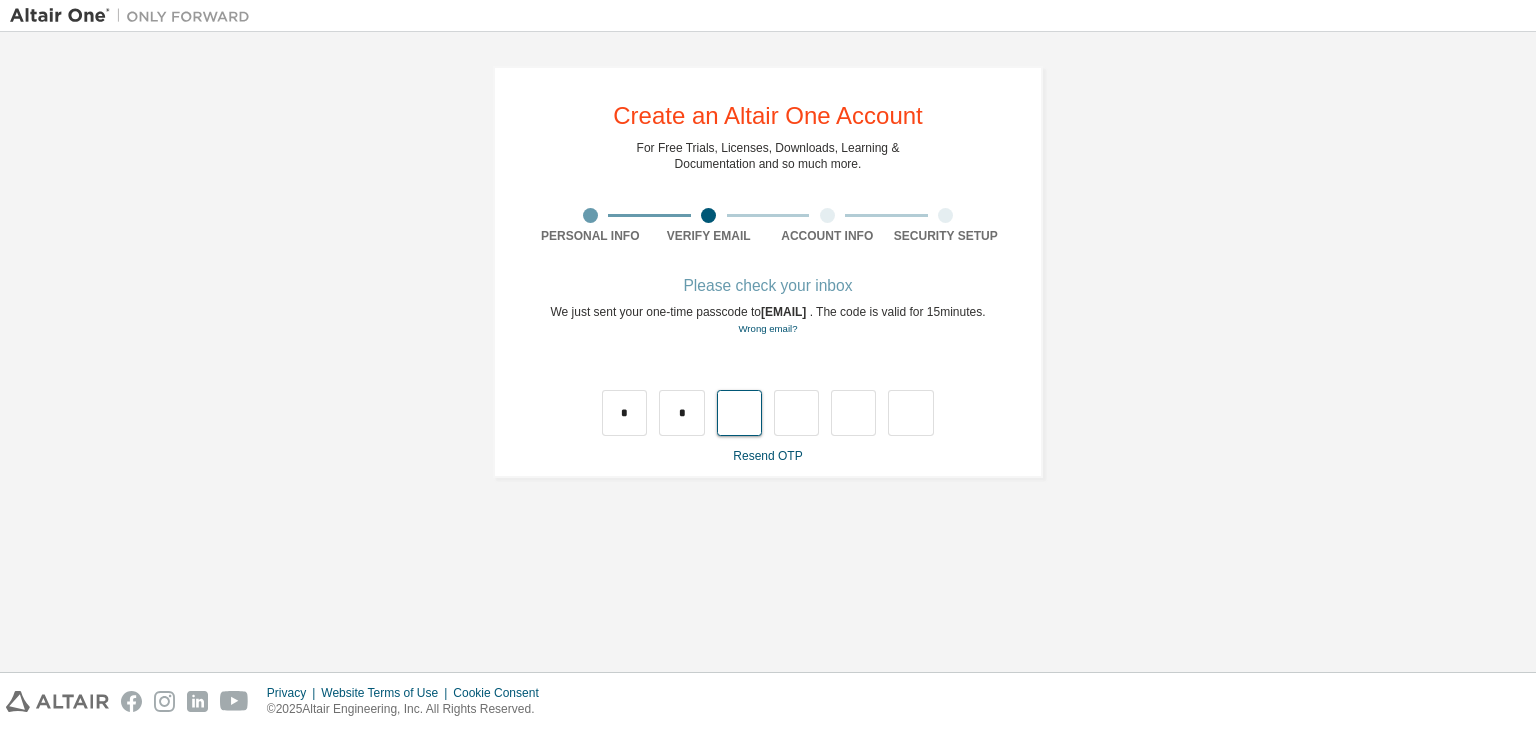 type on "*" 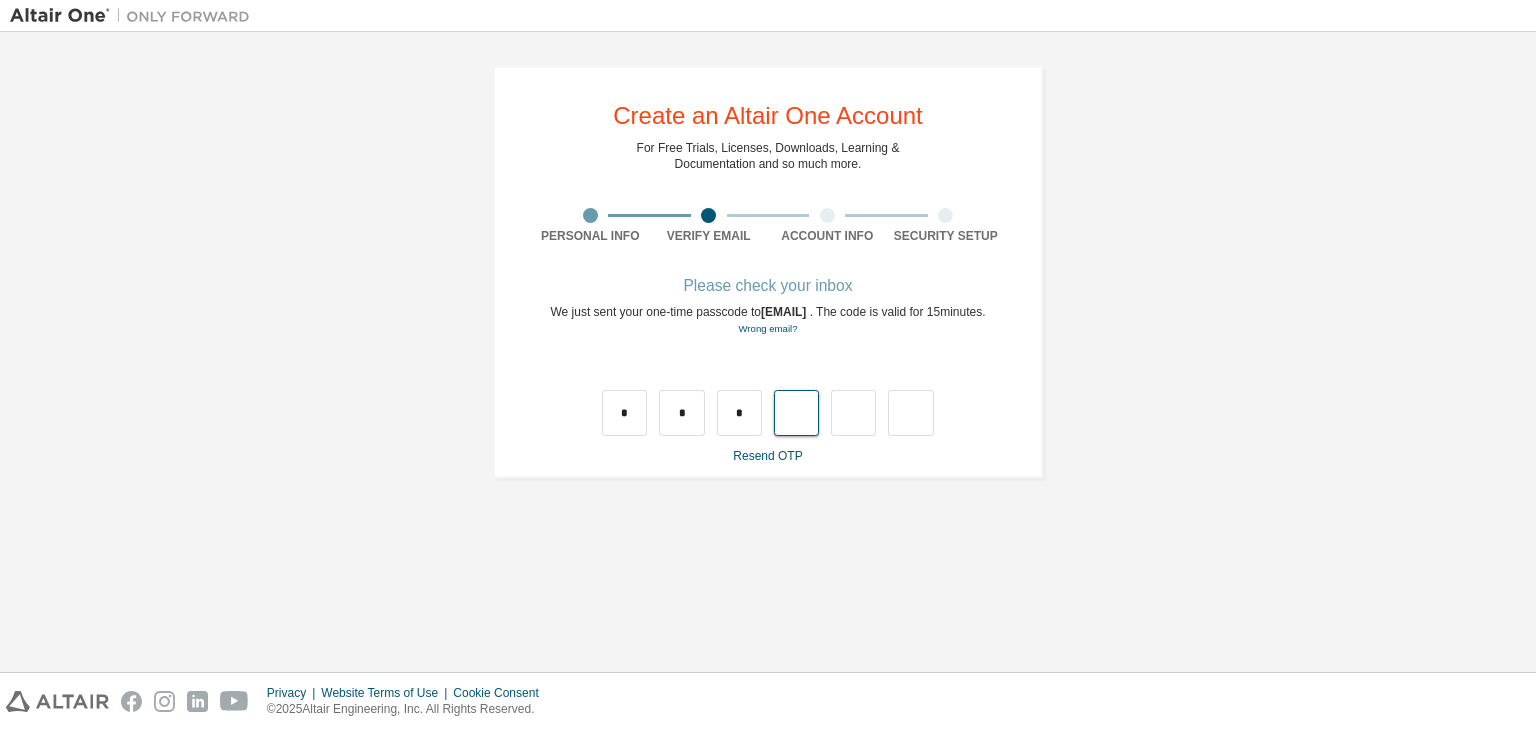 type on "*" 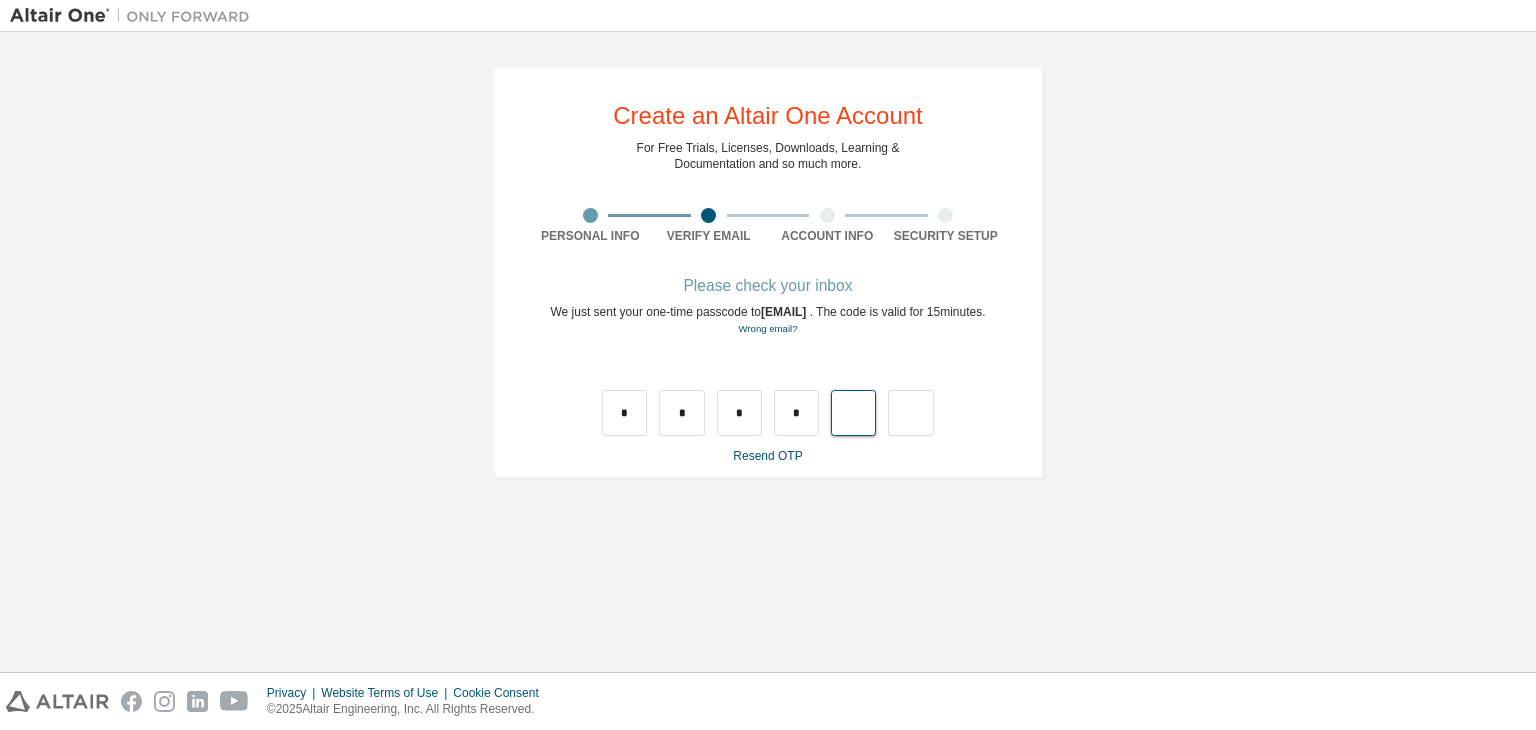 type on "*" 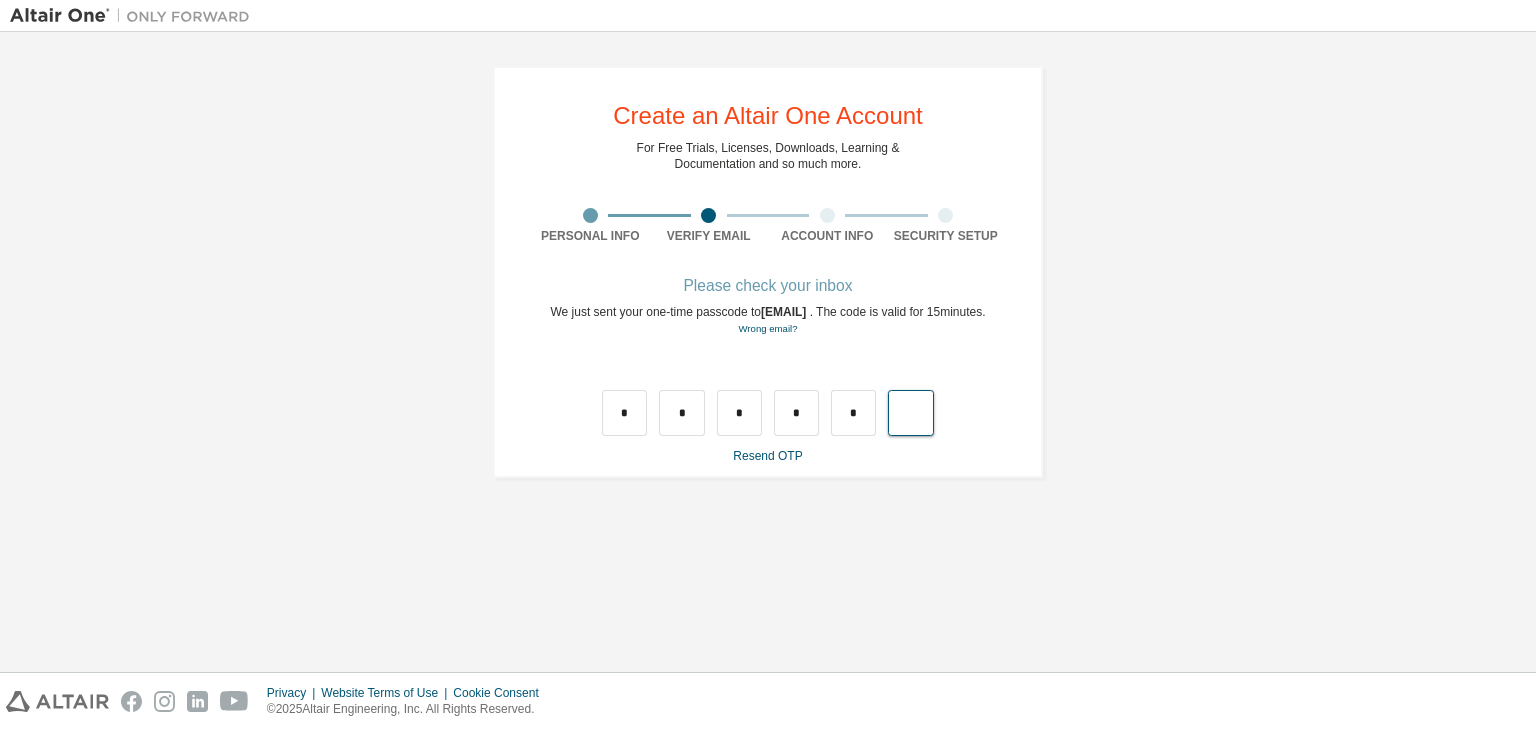 type on "*" 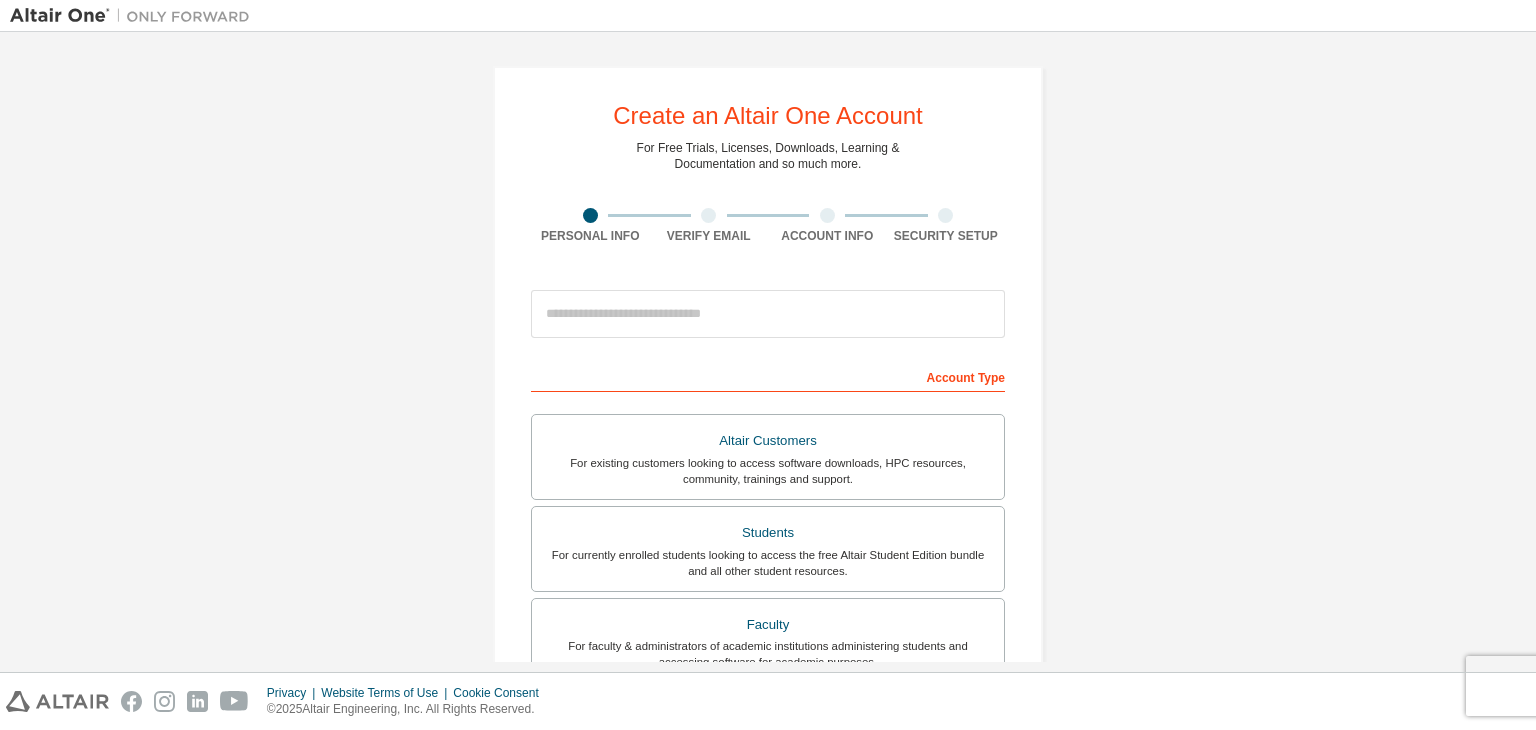 scroll, scrollTop: 0, scrollLeft: 0, axis: both 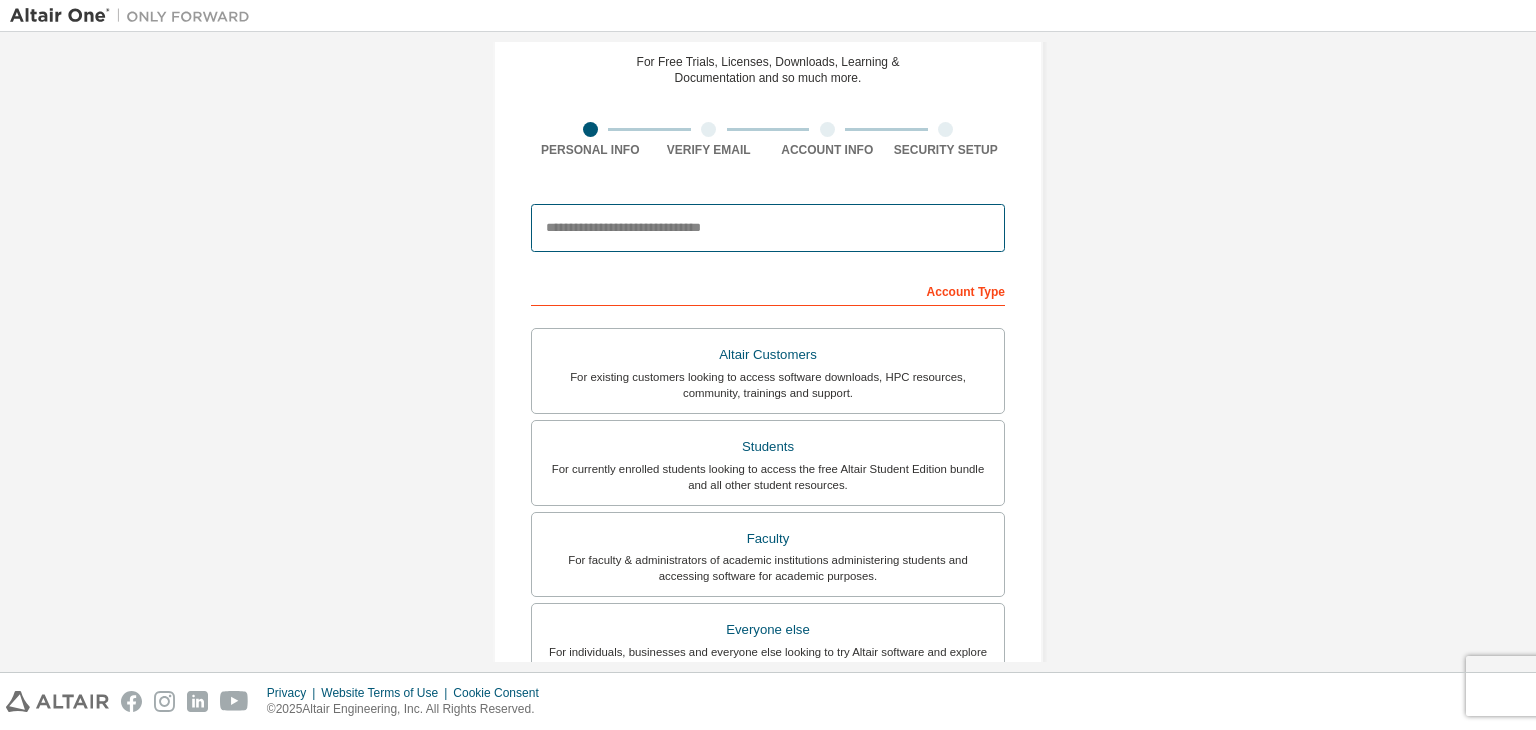 click at bounding box center (768, 228) 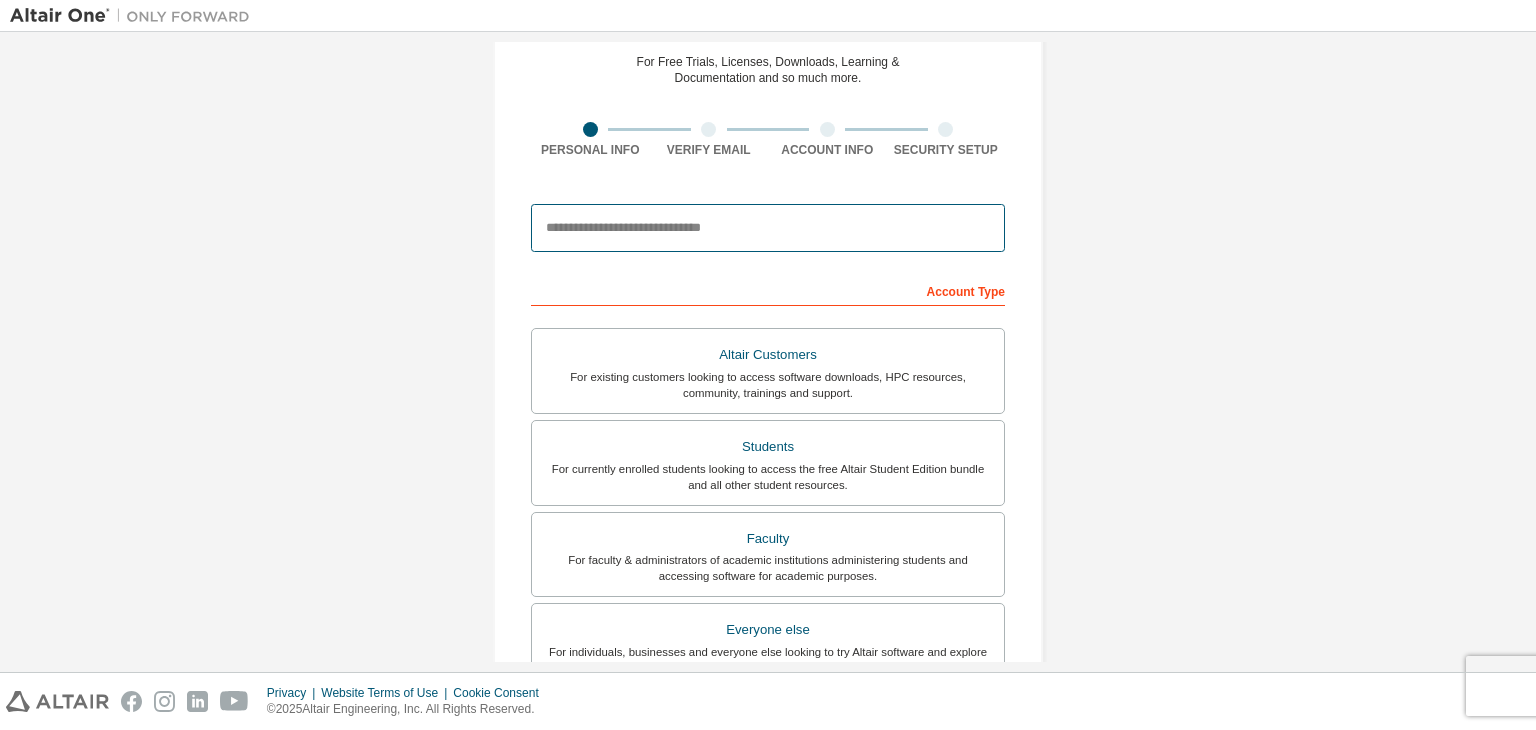 click at bounding box center (768, 228) 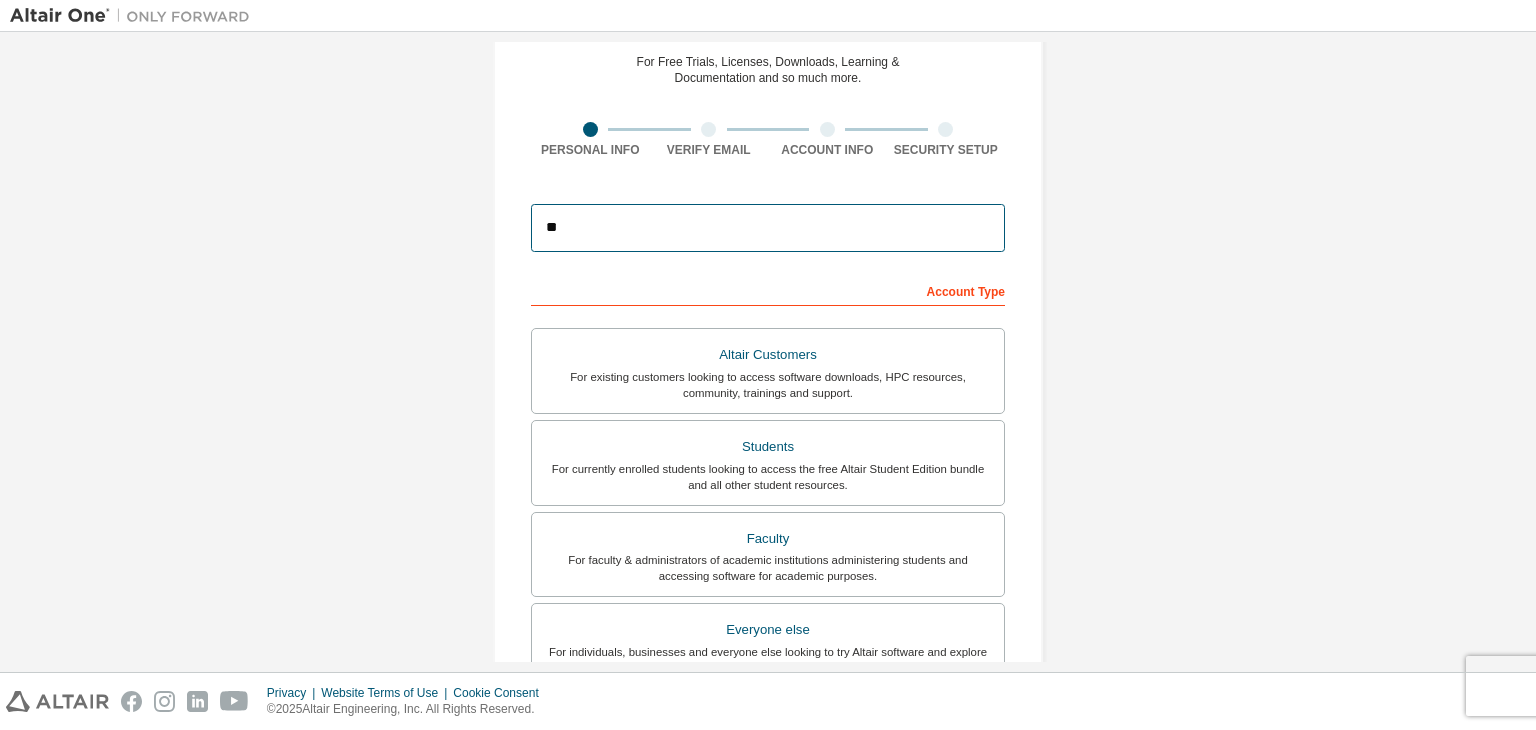 type on "*" 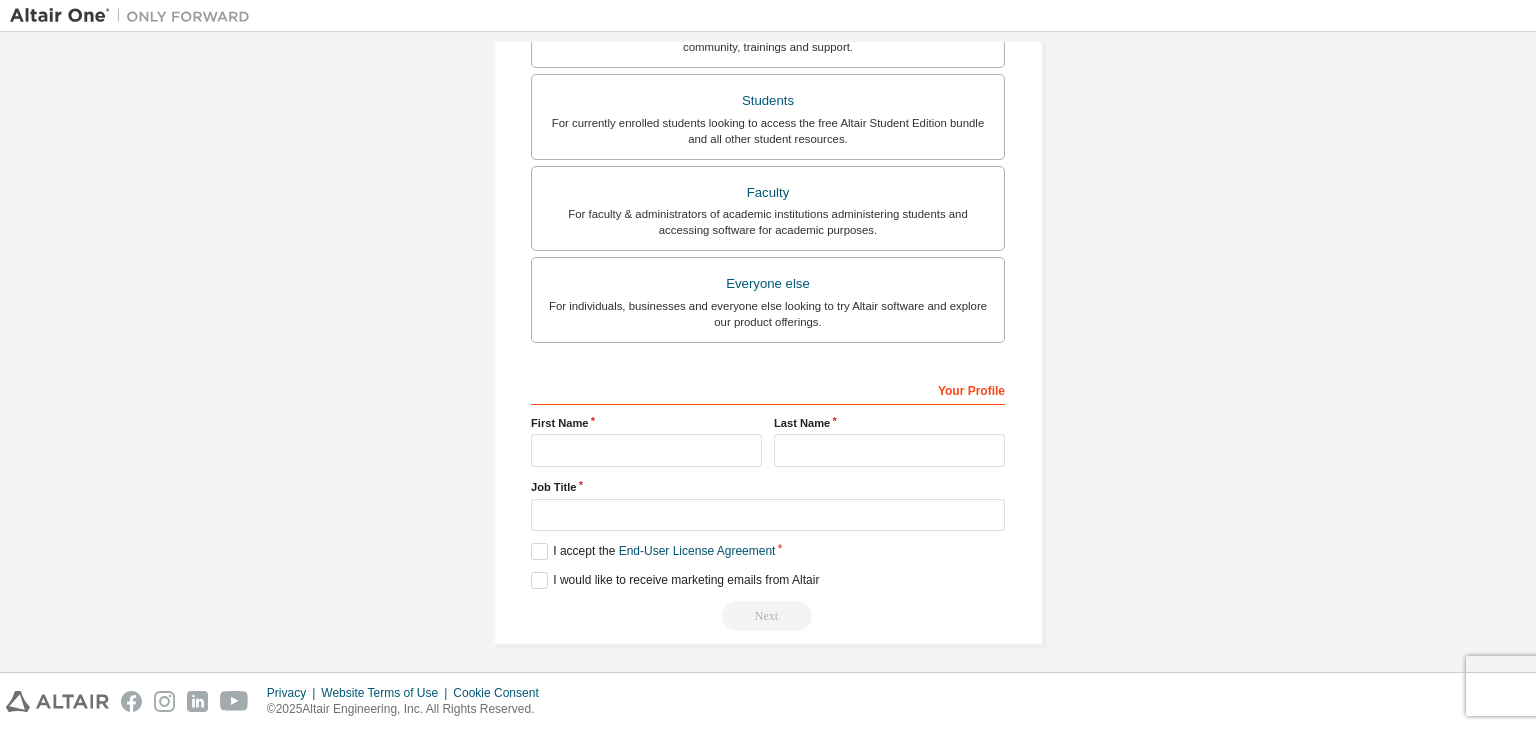 scroll, scrollTop: 435, scrollLeft: 0, axis: vertical 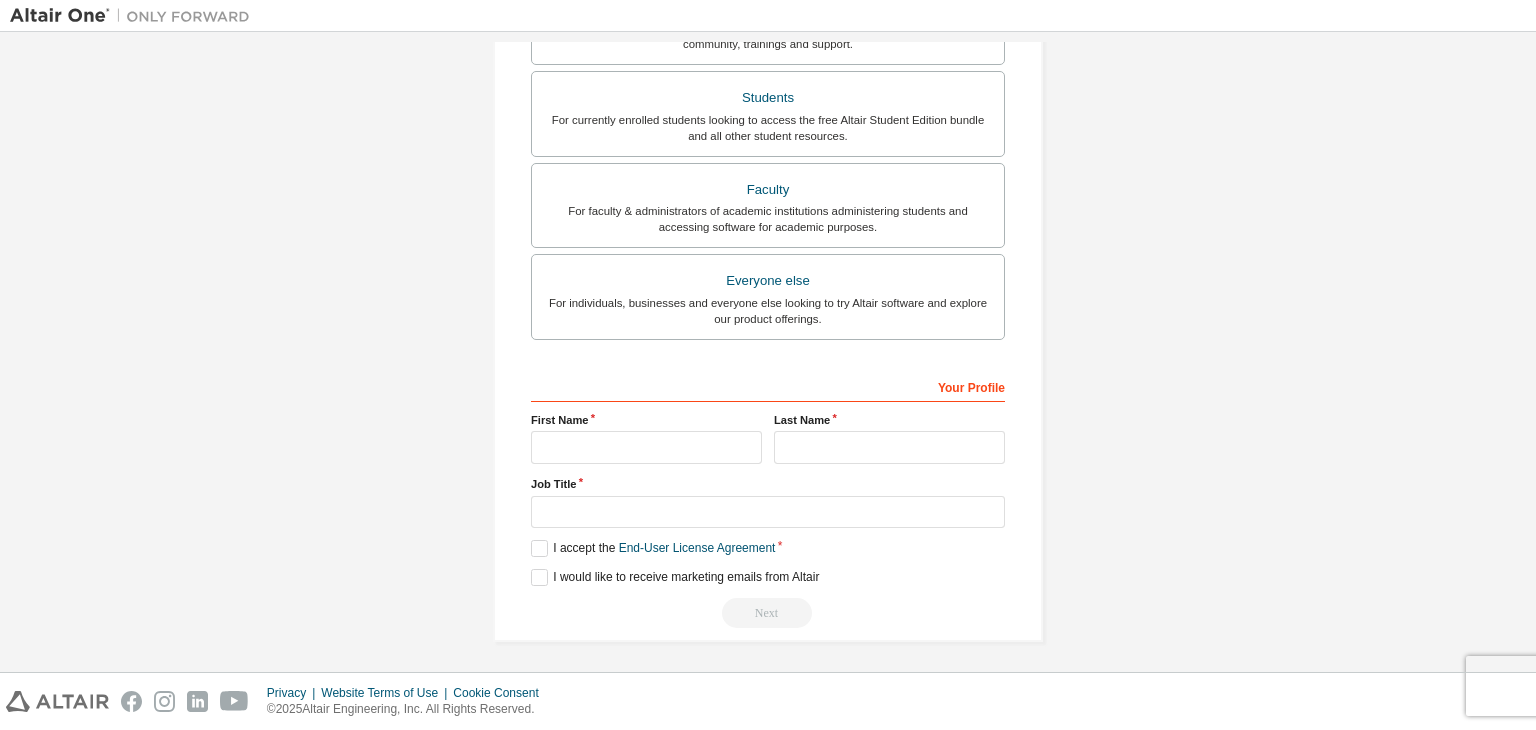 type on "**********" 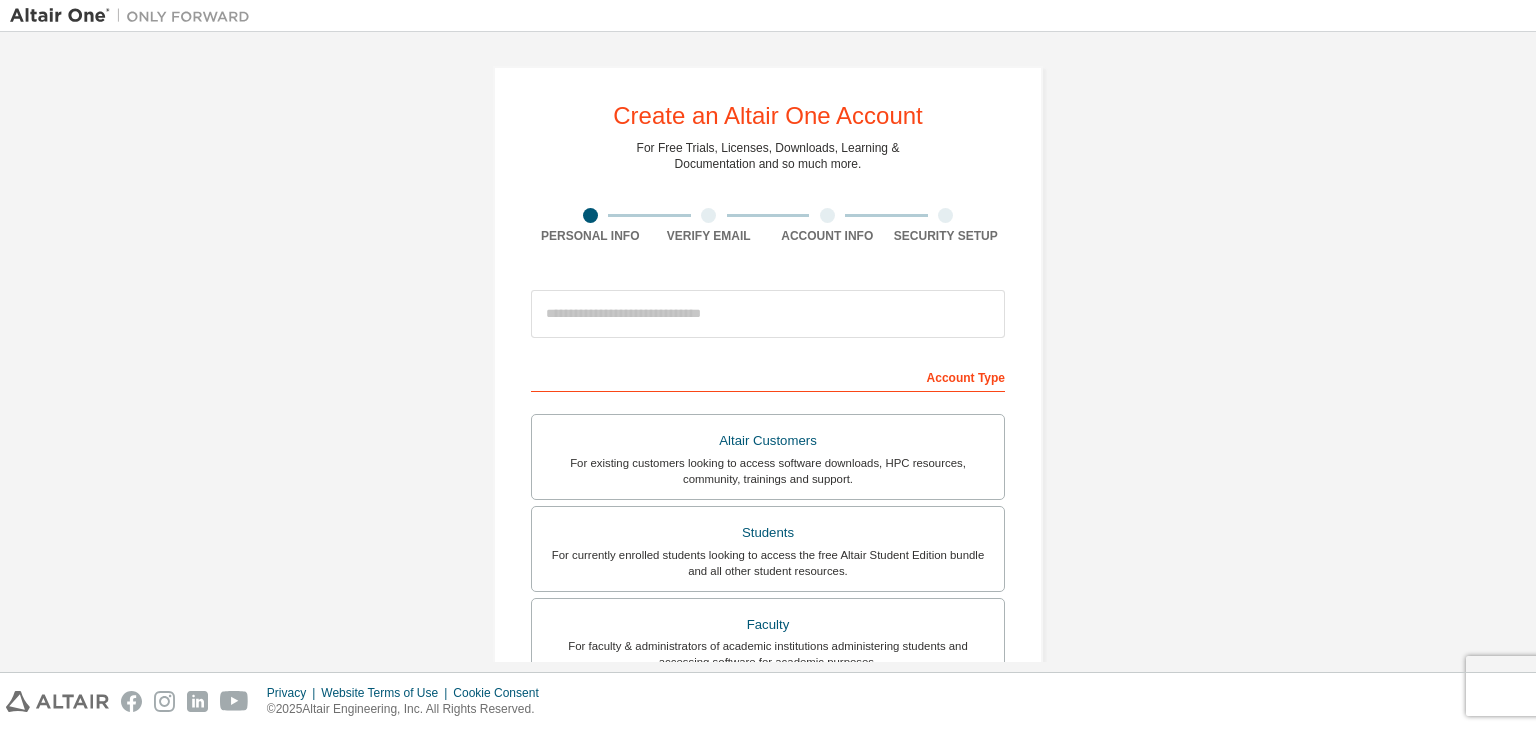 scroll, scrollTop: 0, scrollLeft: 0, axis: both 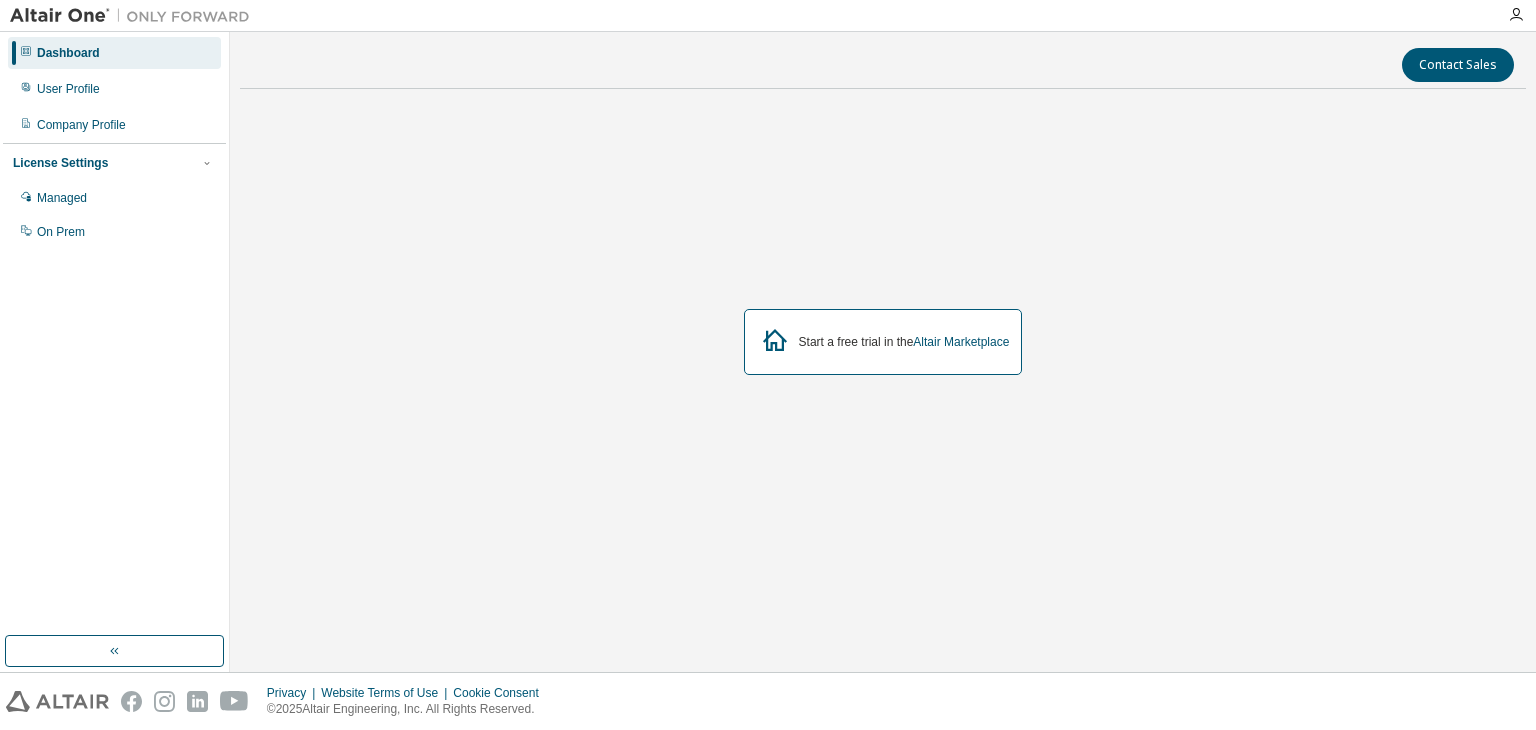 click on "Start a free trial in the  Altair Marketplace" at bounding box center [883, 342] 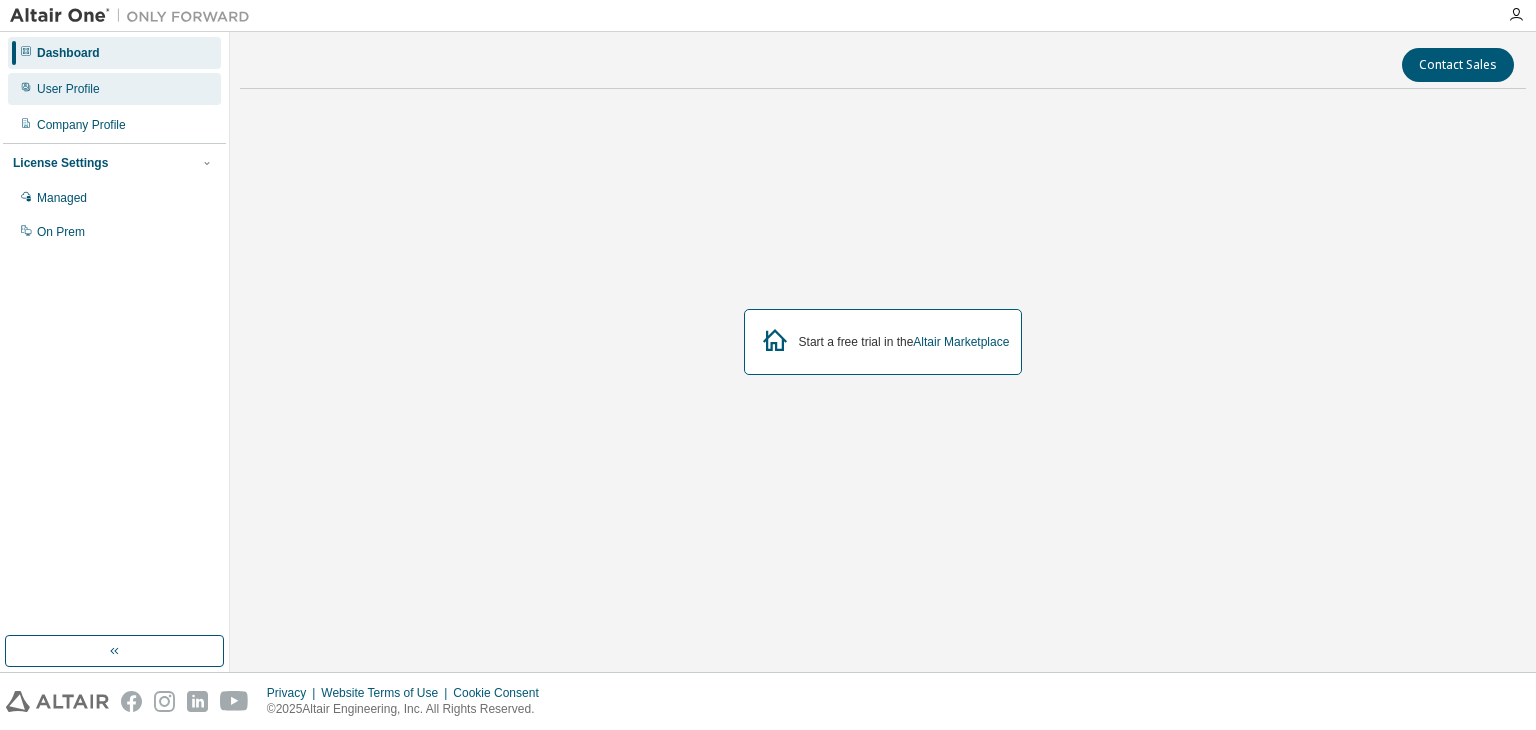 click on "User Profile" at bounding box center [114, 89] 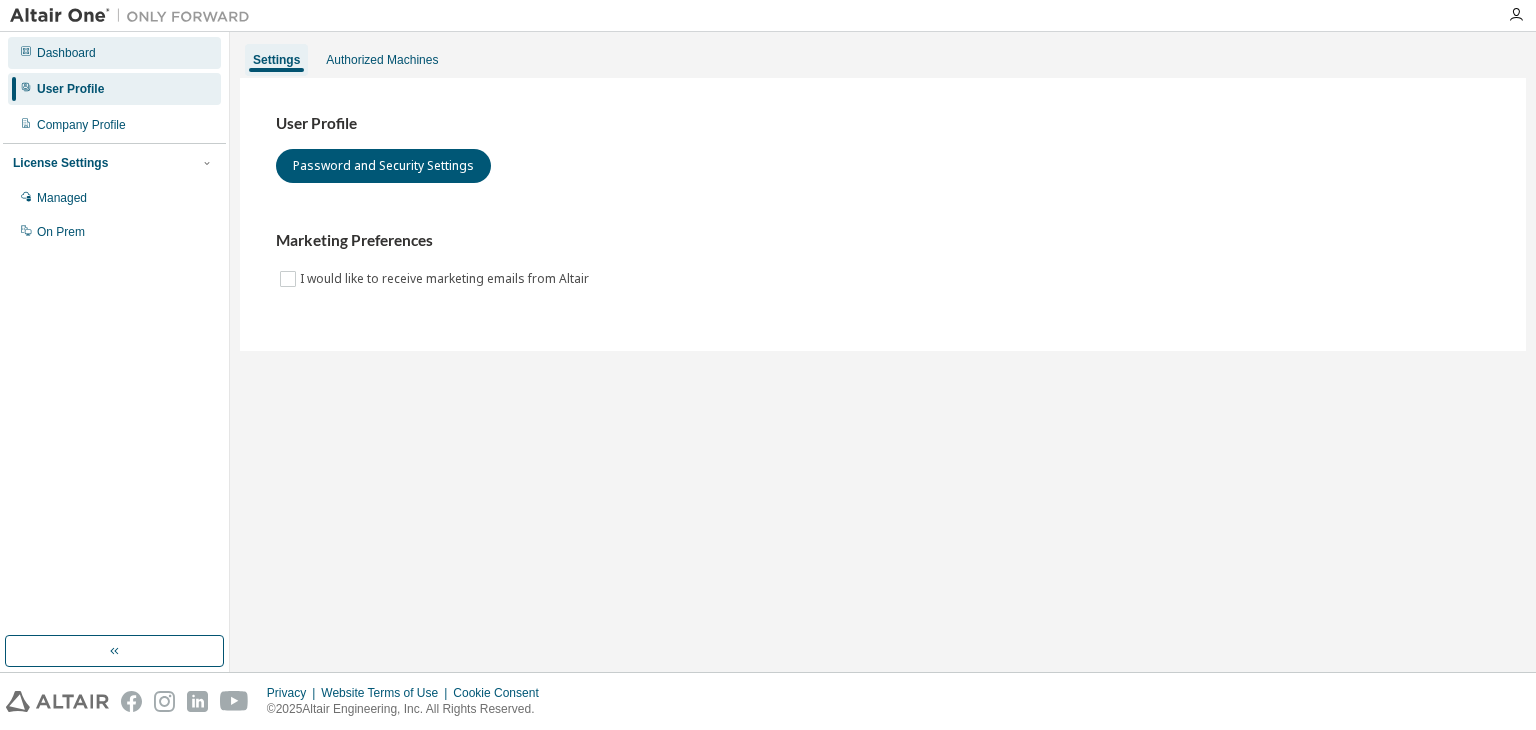 click on "Dashboard" at bounding box center (114, 53) 